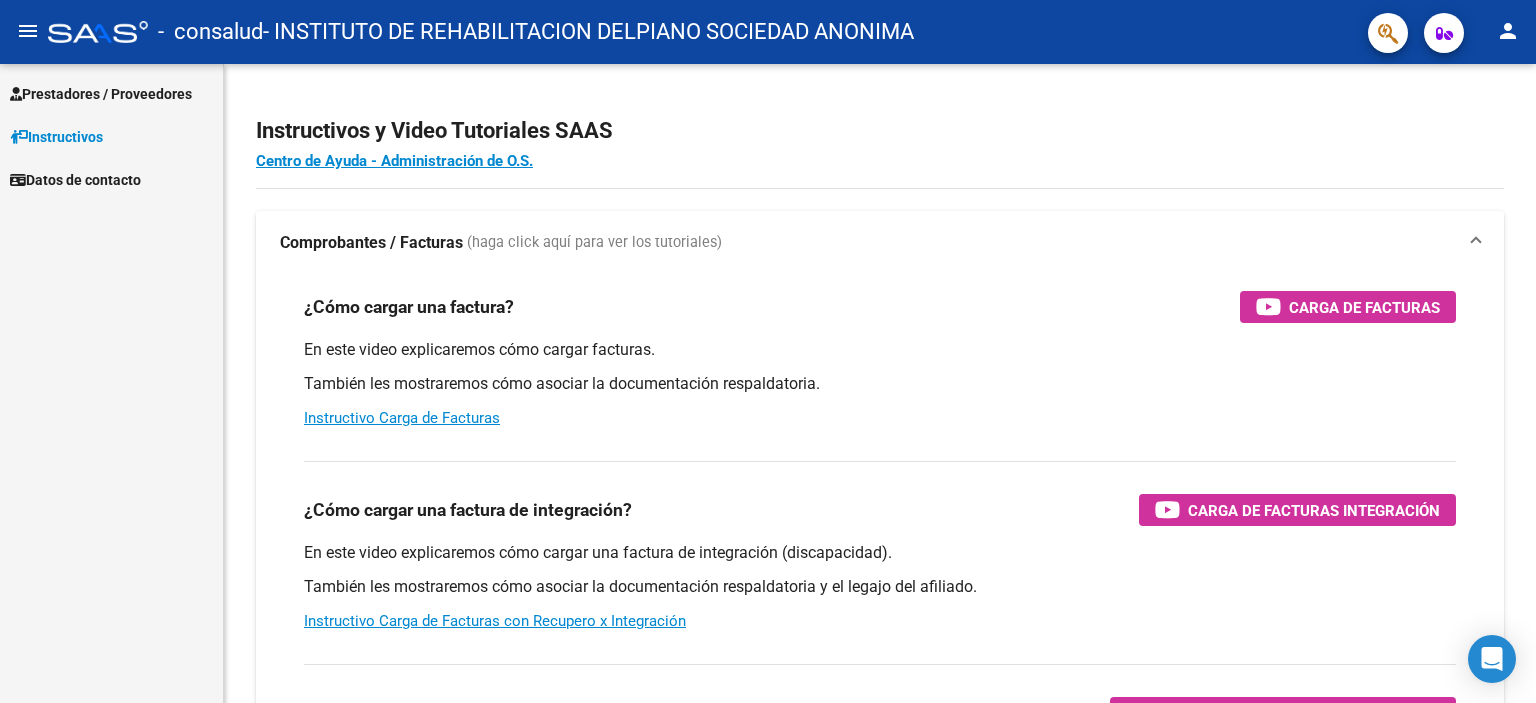 scroll, scrollTop: 0, scrollLeft: 0, axis: both 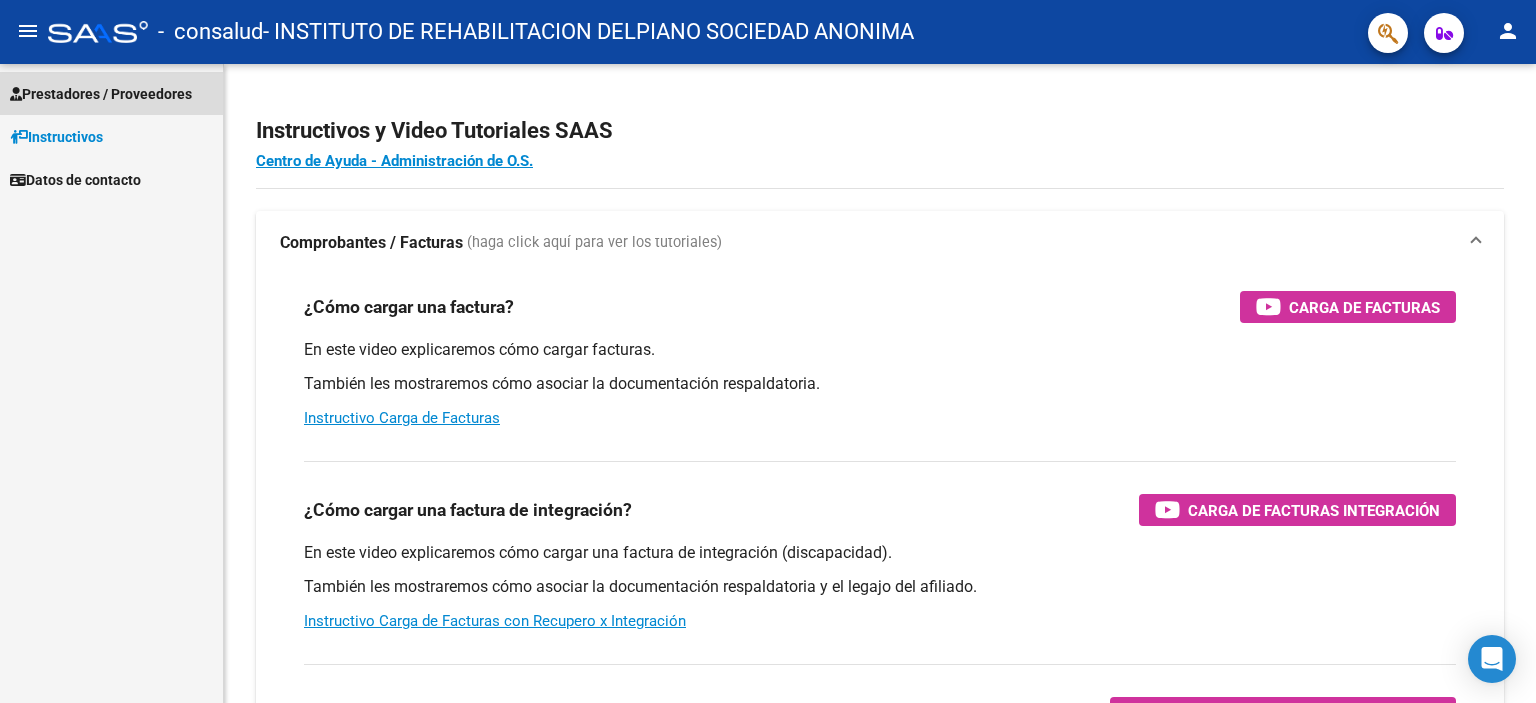click on "Prestadores / Proveedores" at bounding box center [101, 94] 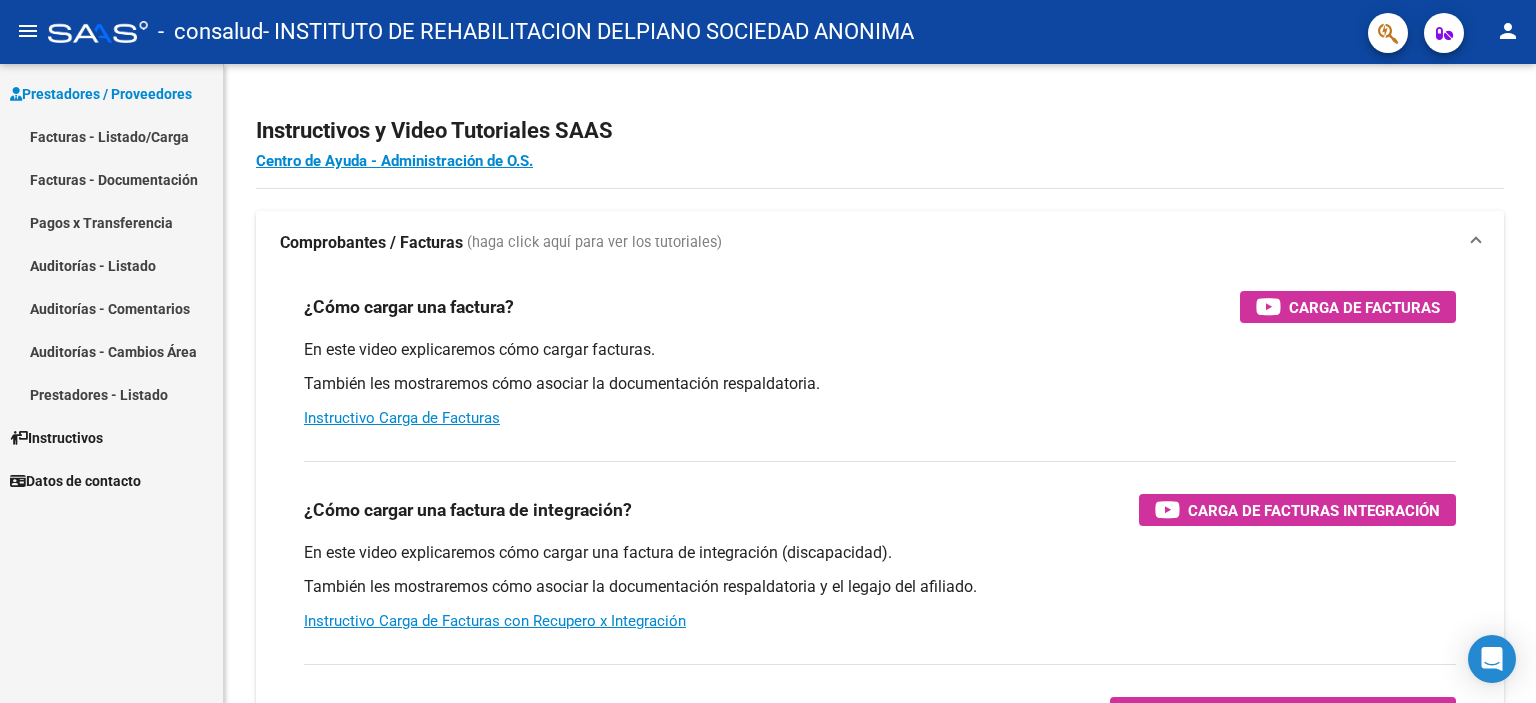 click on "Facturas - Listado/Carga" at bounding box center [111, 136] 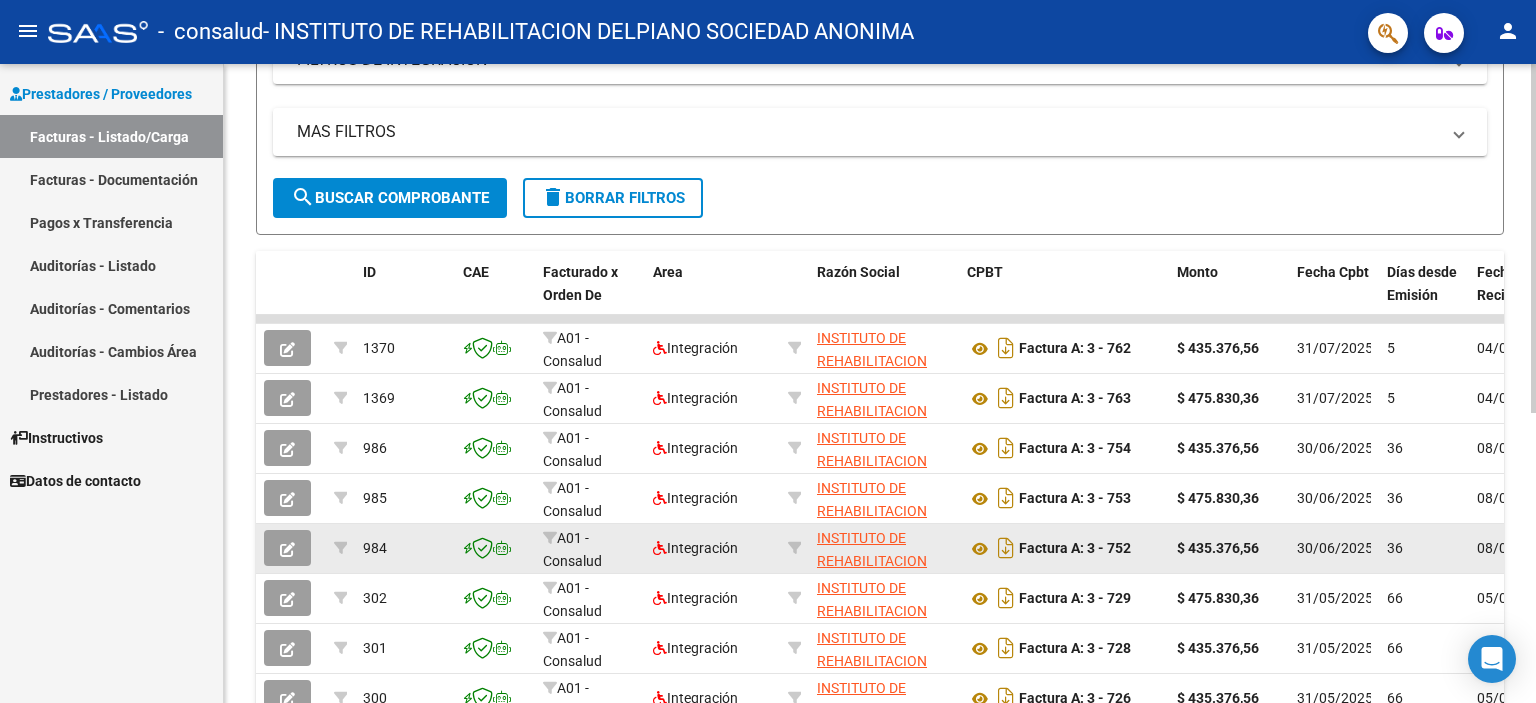 scroll, scrollTop: 531, scrollLeft: 0, axis: vertical 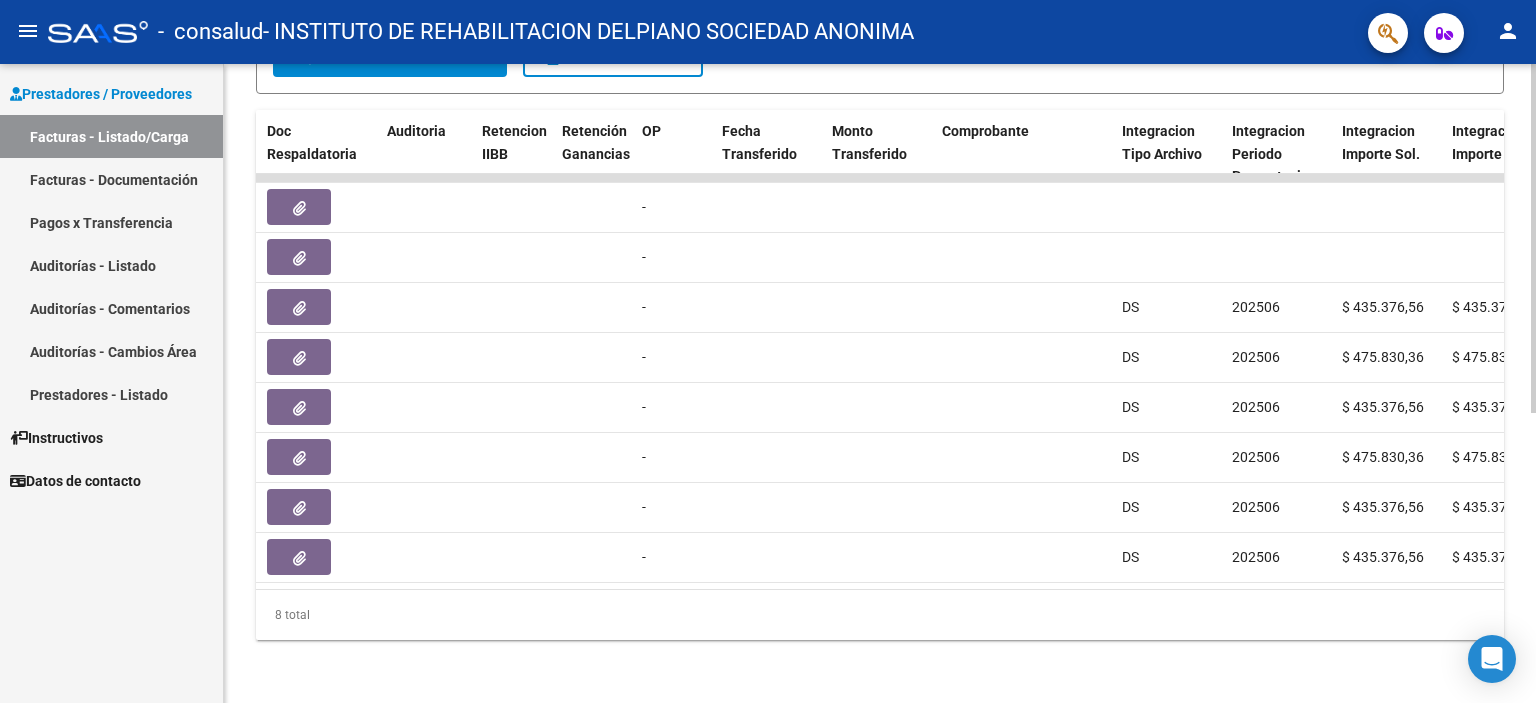 click 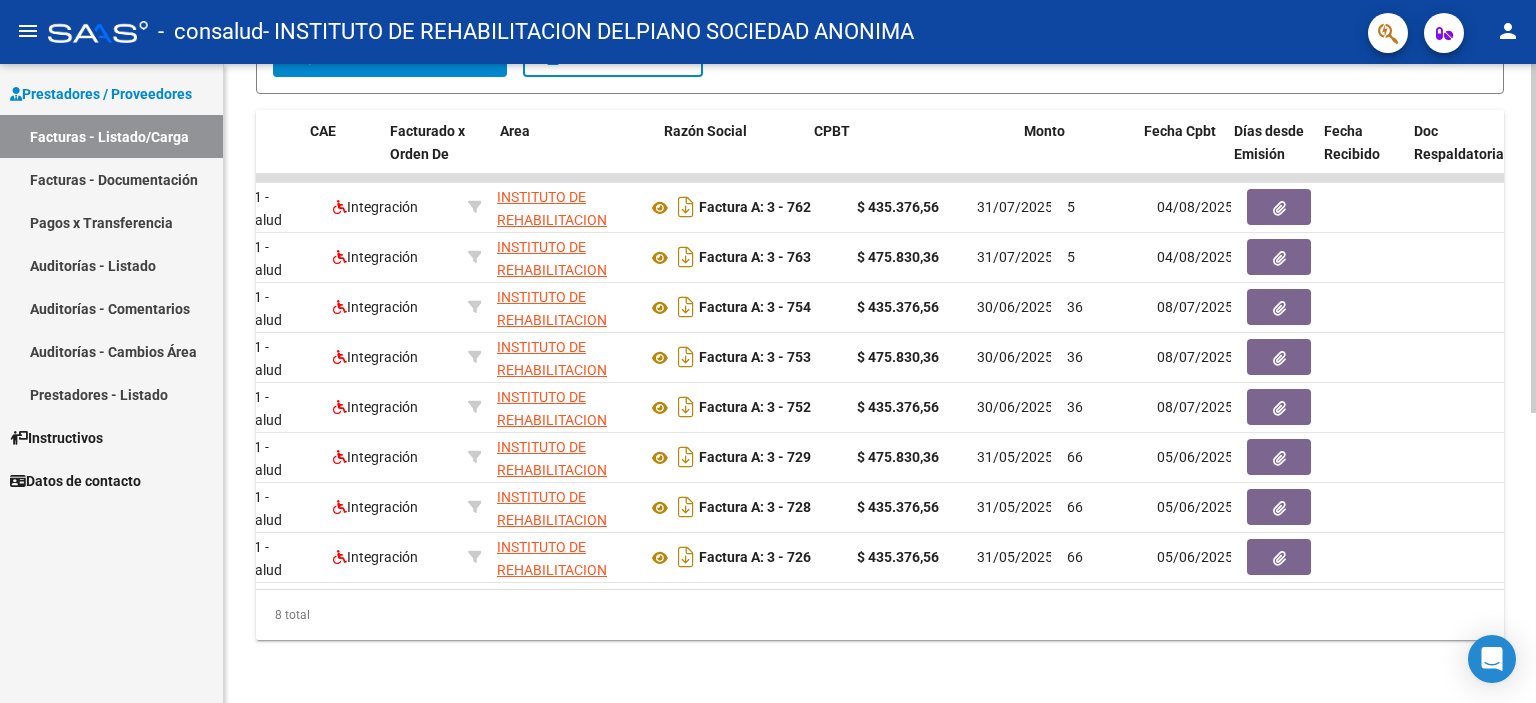 scroll, scrollTop: 0, scrollLeft: 0, axis: both 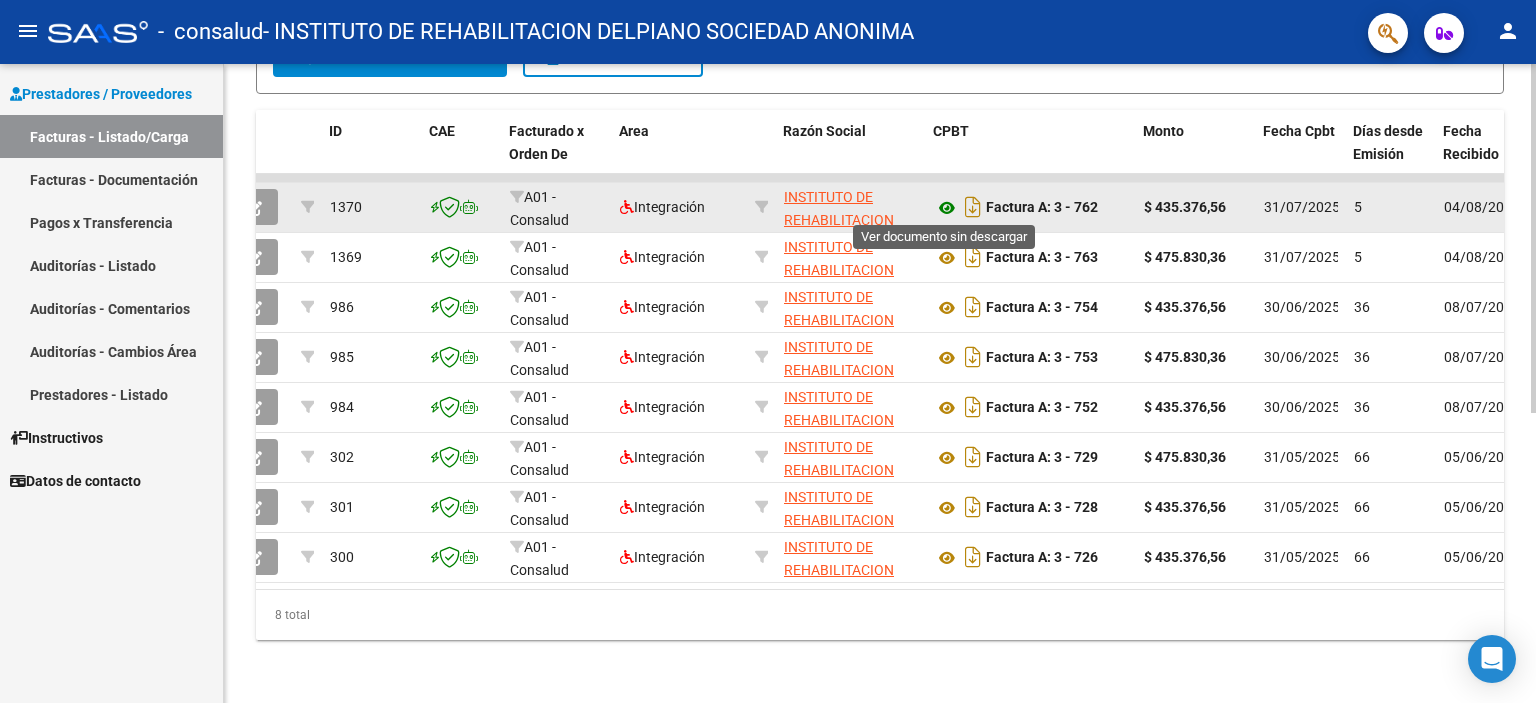 click 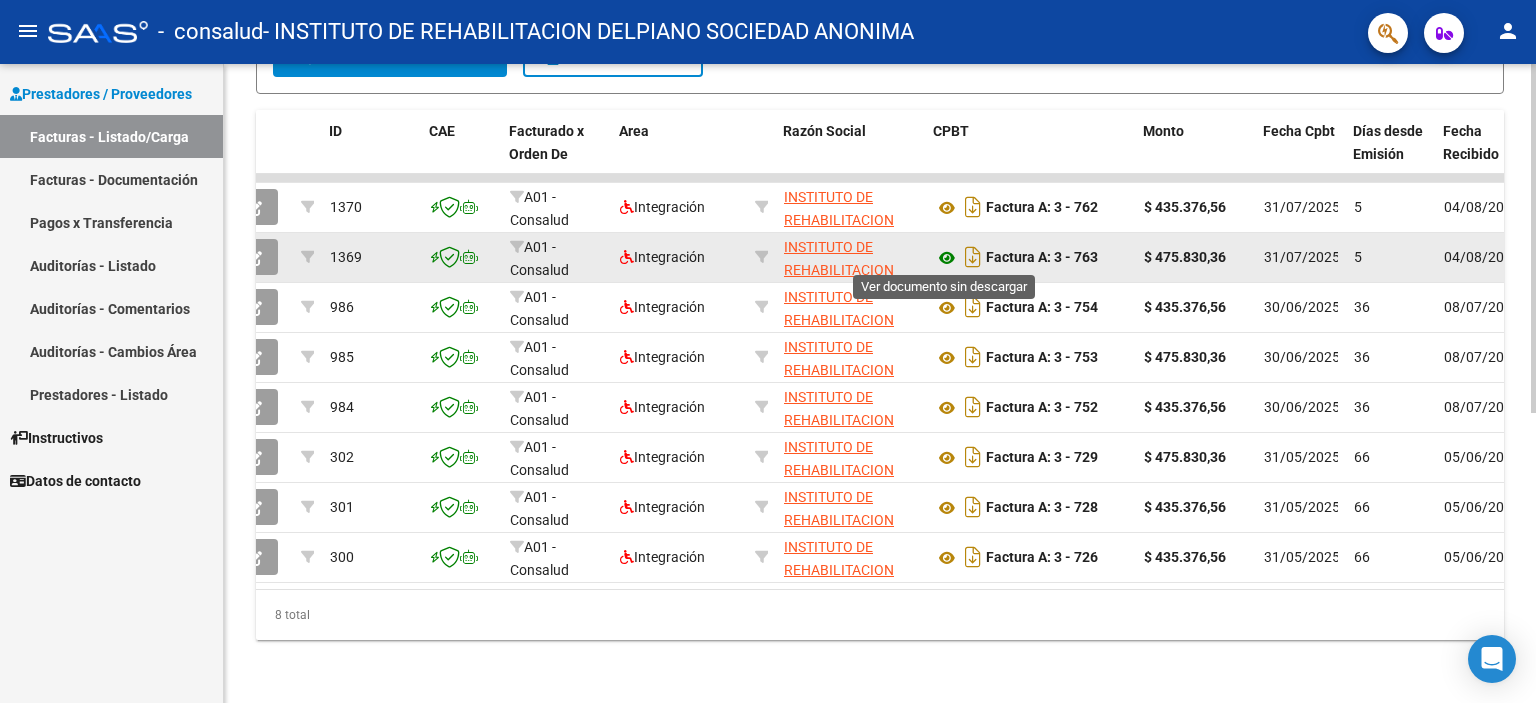 click 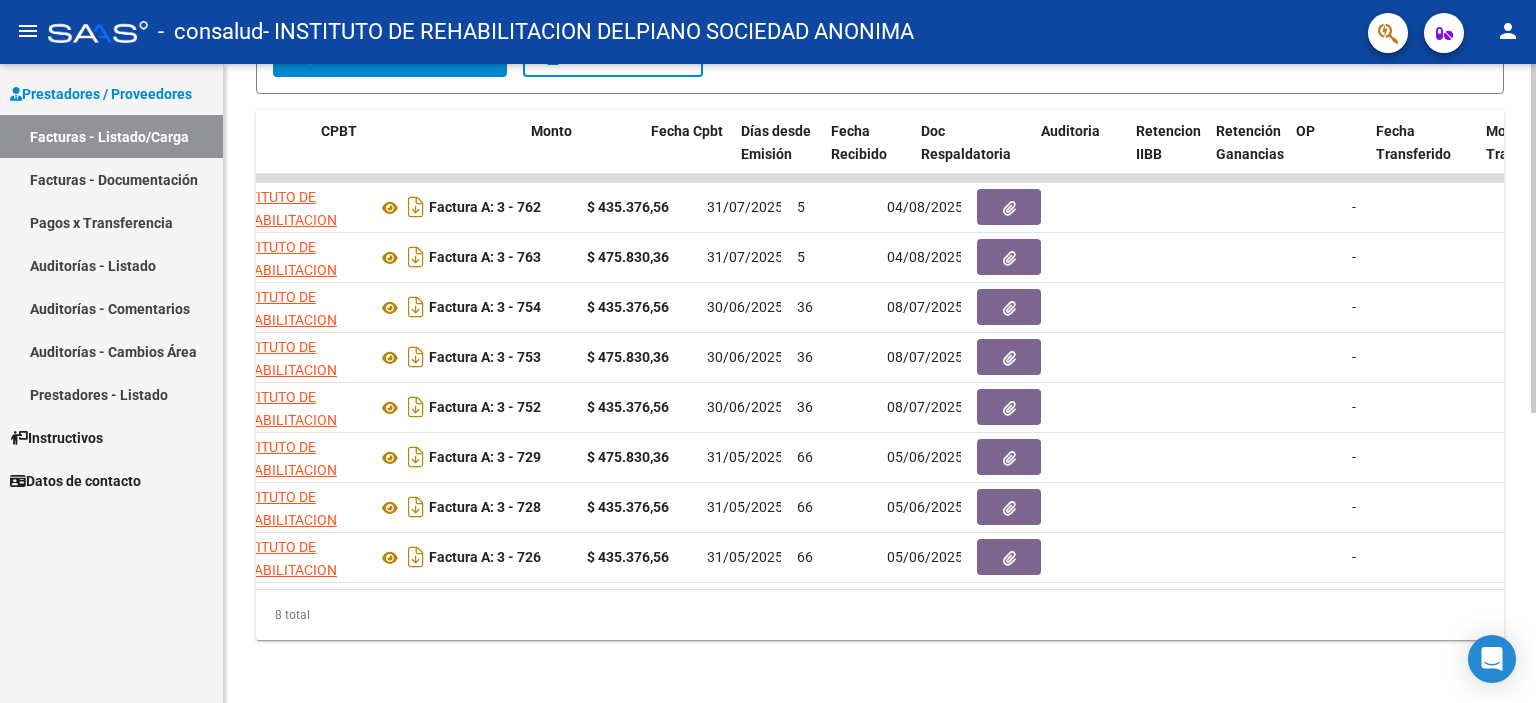 scroll, scrollTop: 0, scrollLeft: 645, axis: horizontal 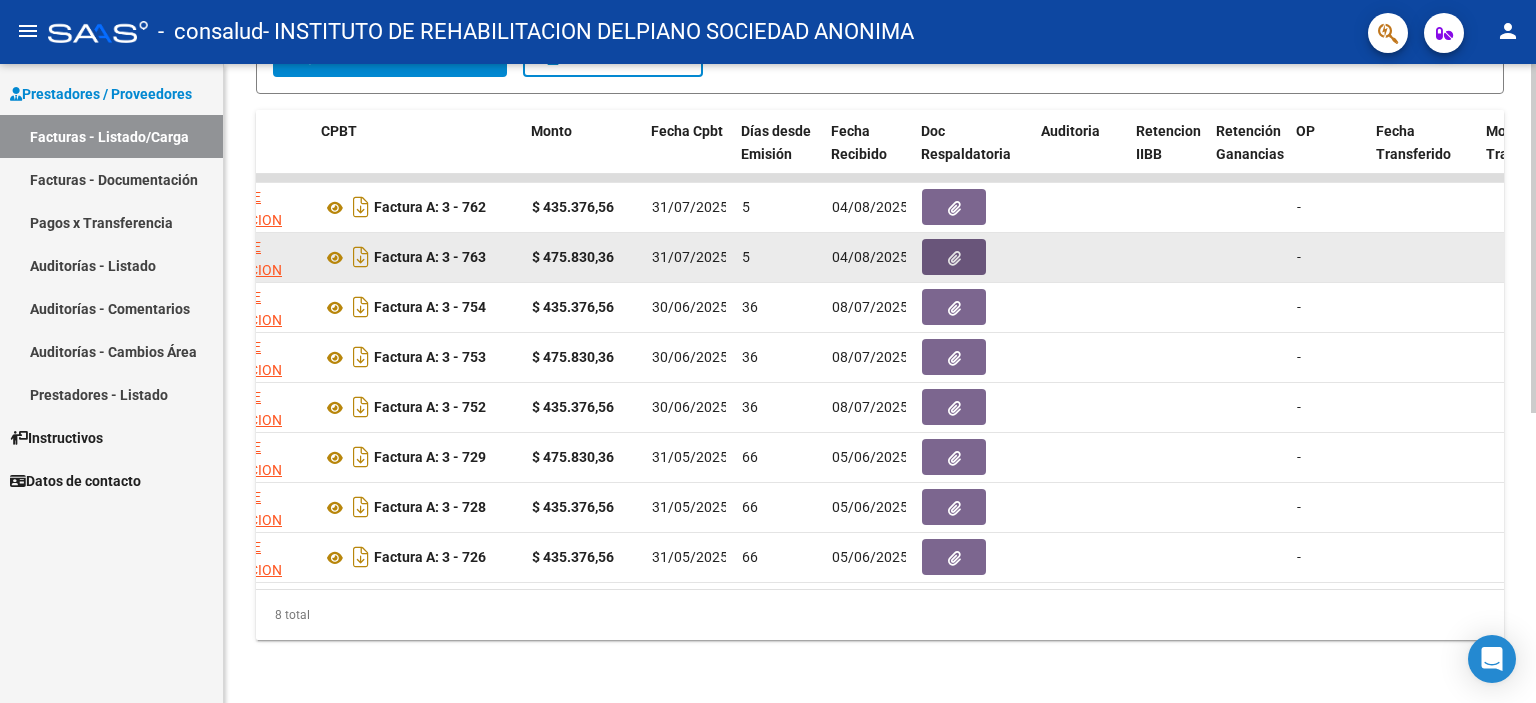 click 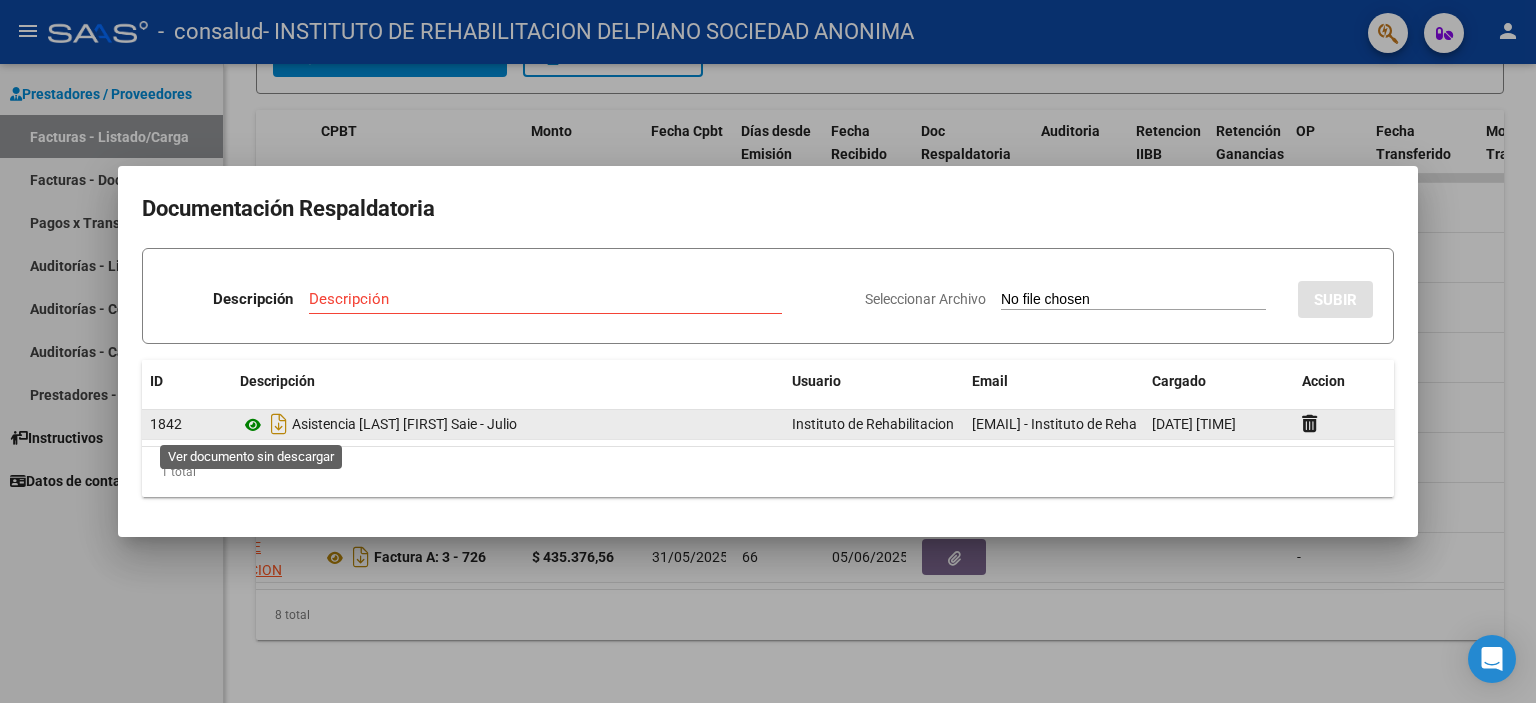 click 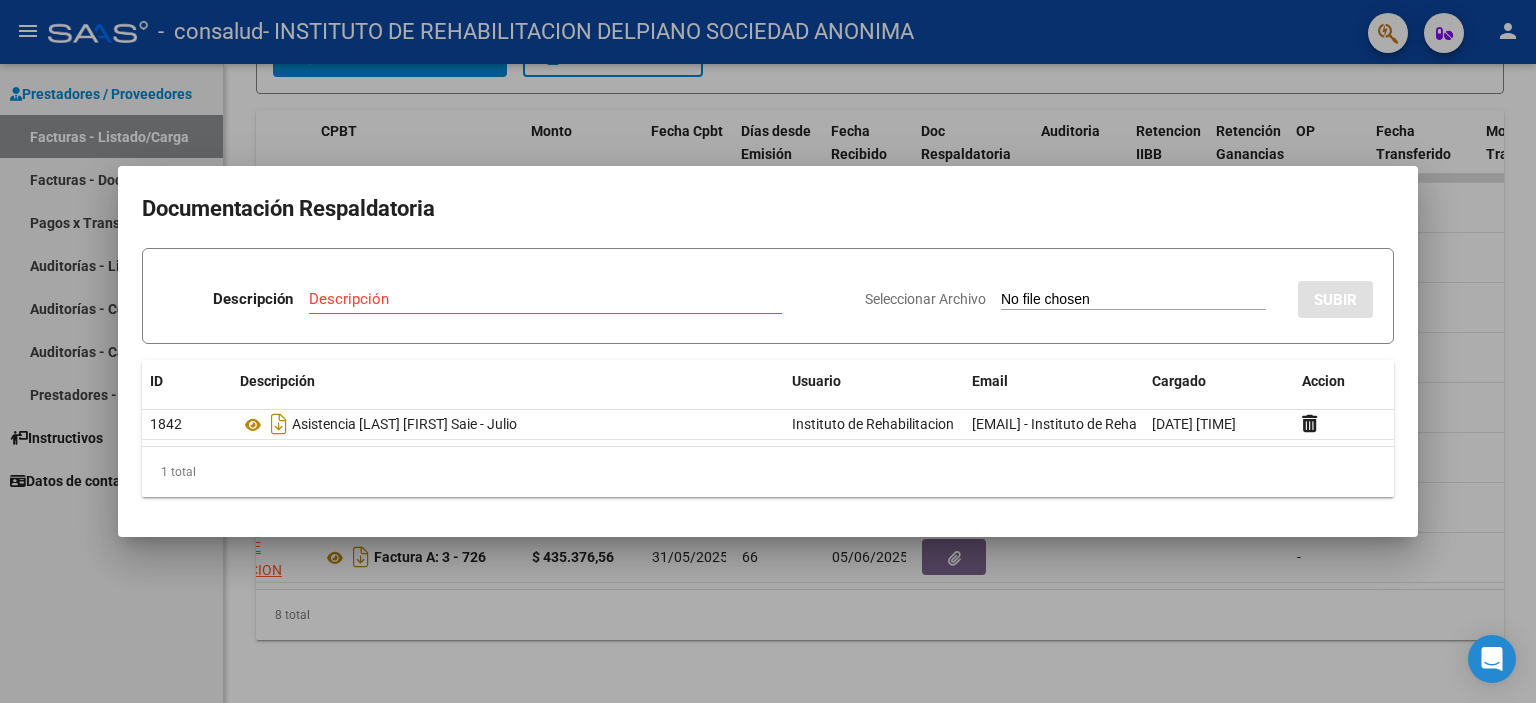 click at bounding box center [768, 351] 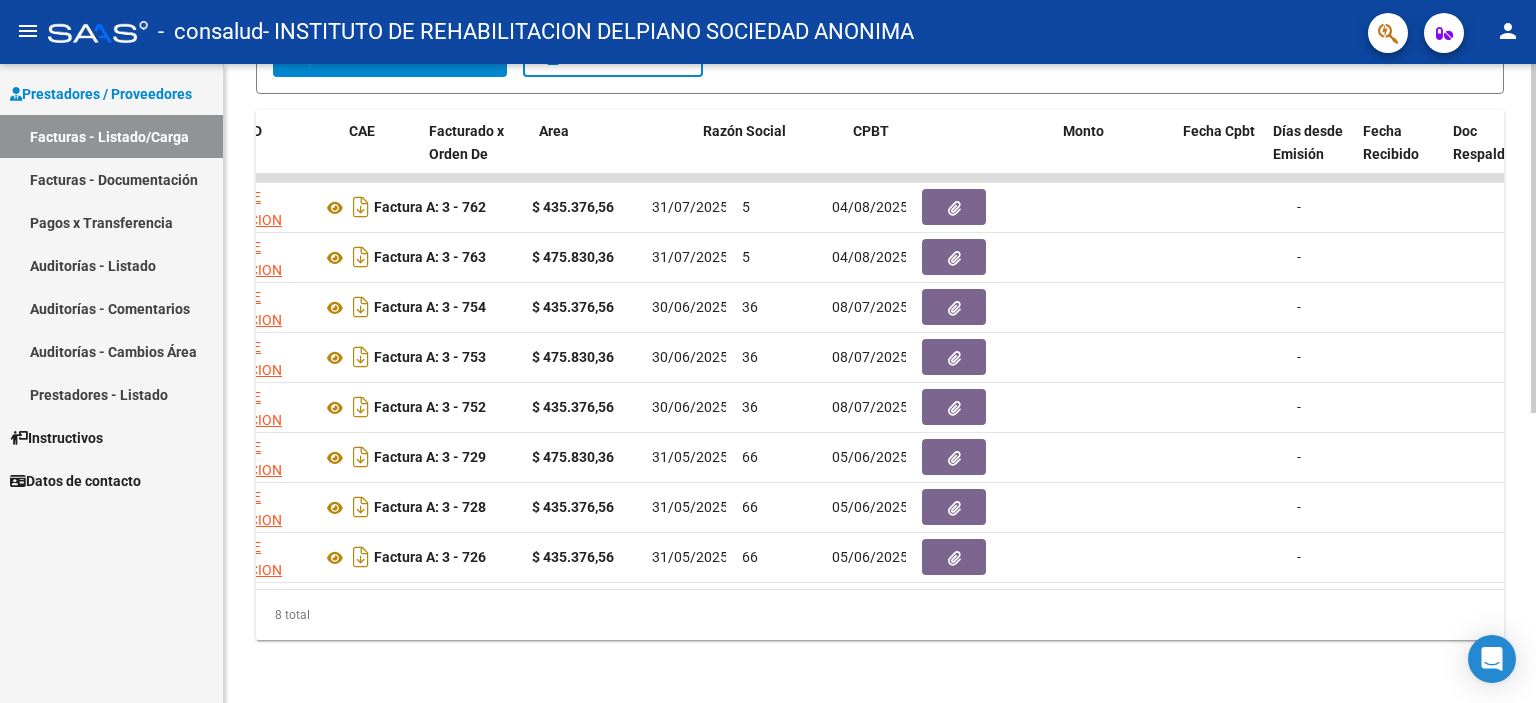scroll, scrollTop: 0, scrollLeft: 0, axis: both 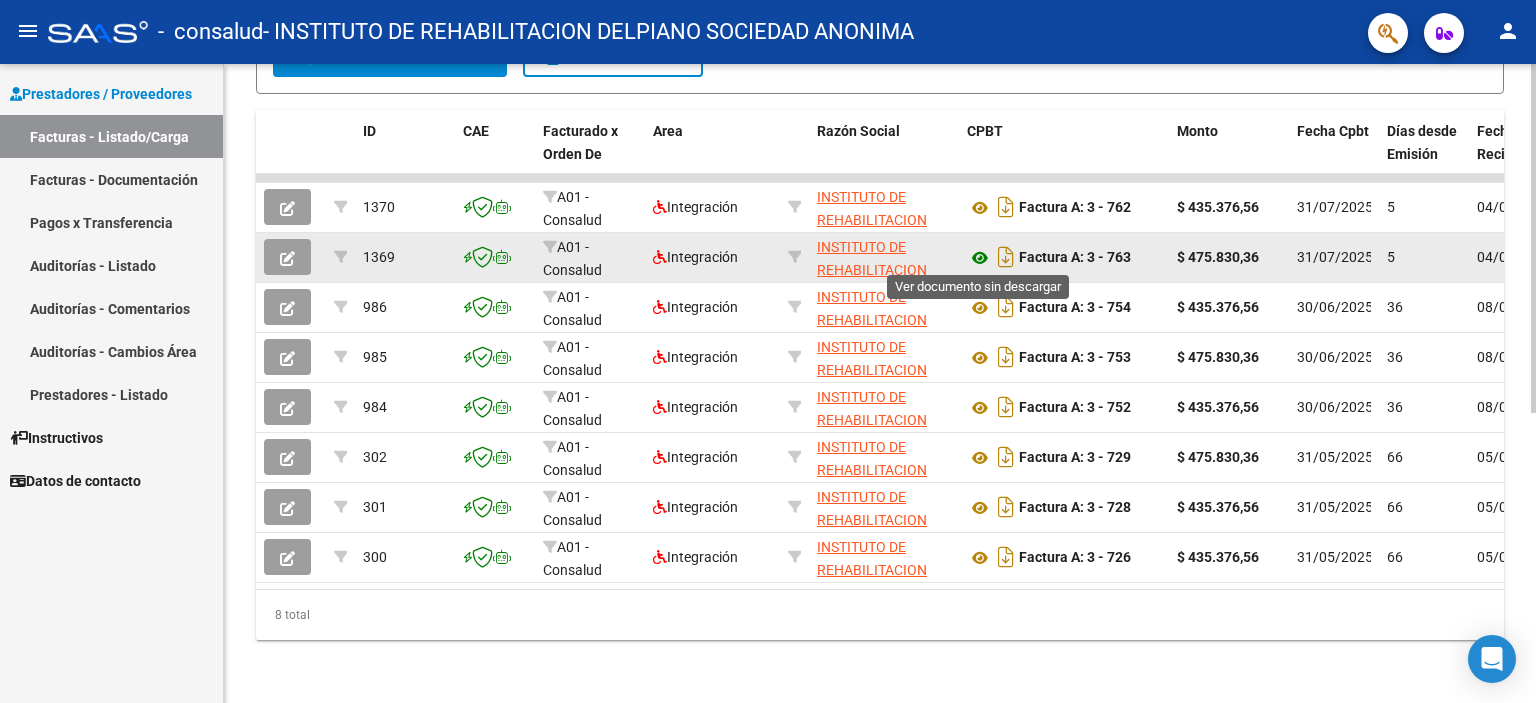 click 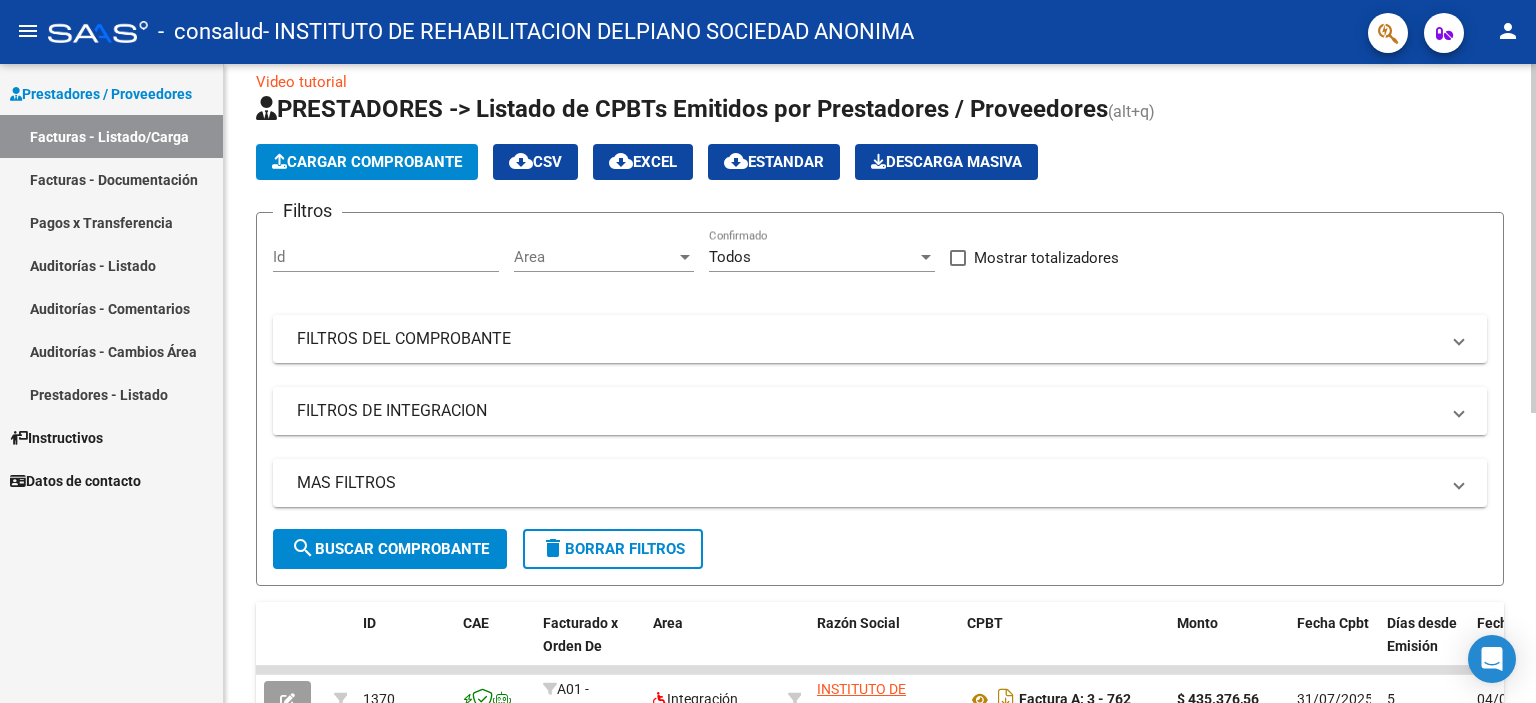 scroll, scrollTop: 0, scrollLeft: 0, axis: both 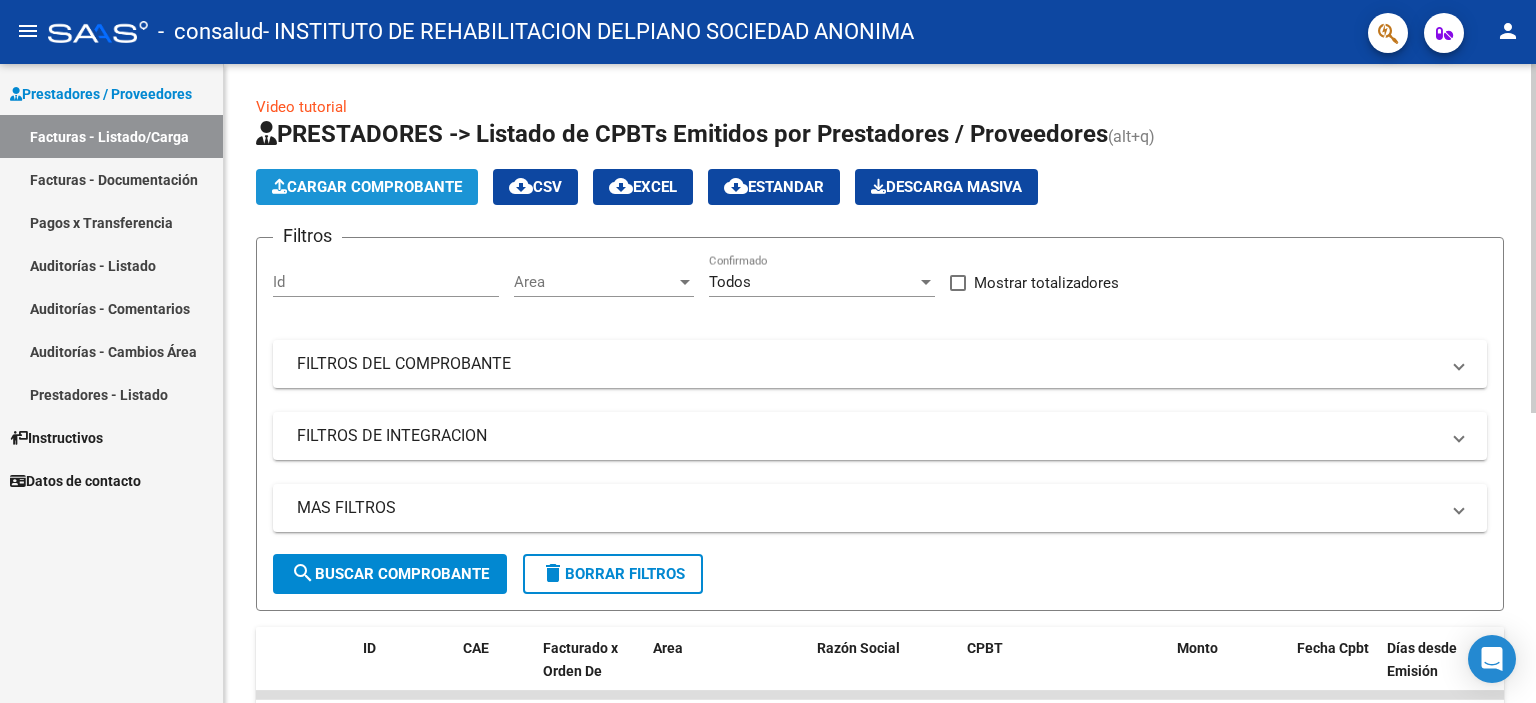 click on "Cargar Comprobante" 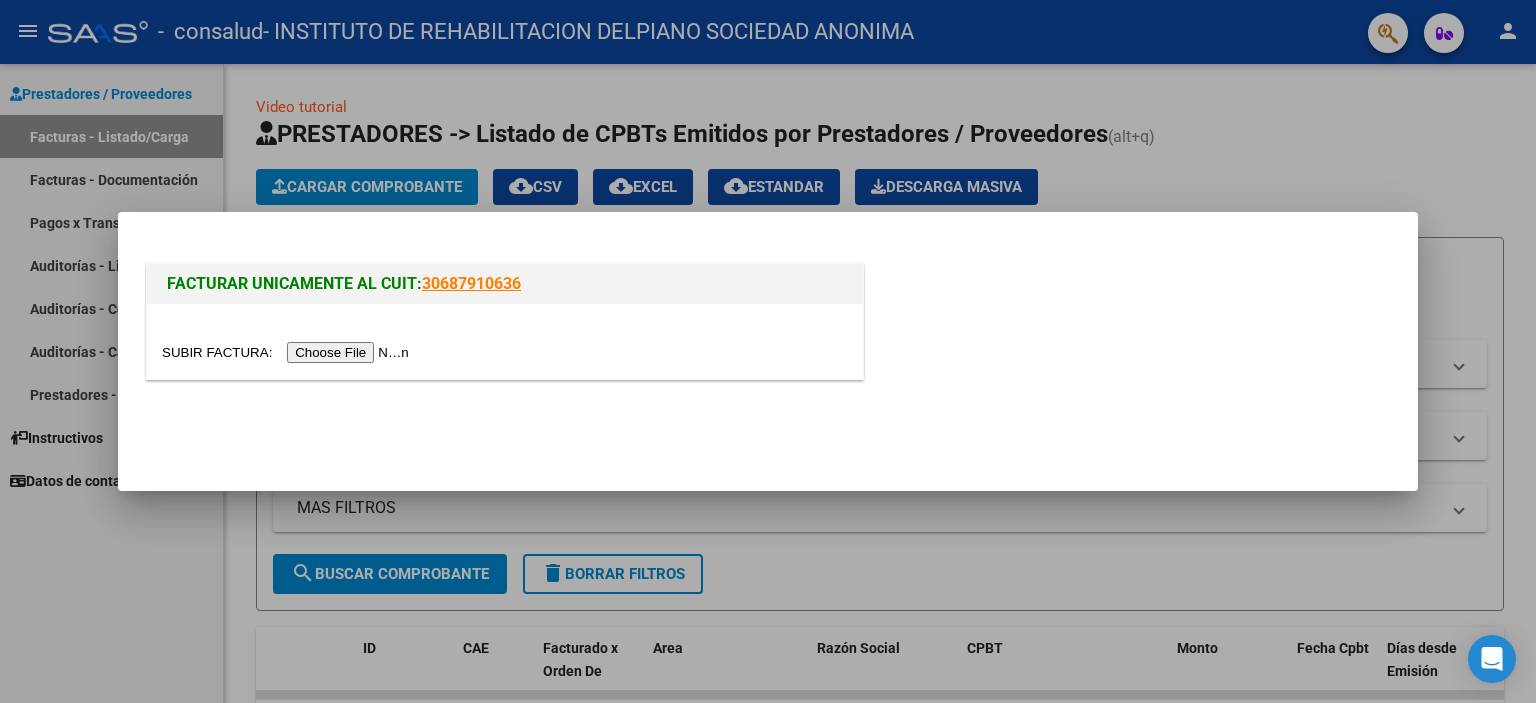 click at bounding box center (288, 352) 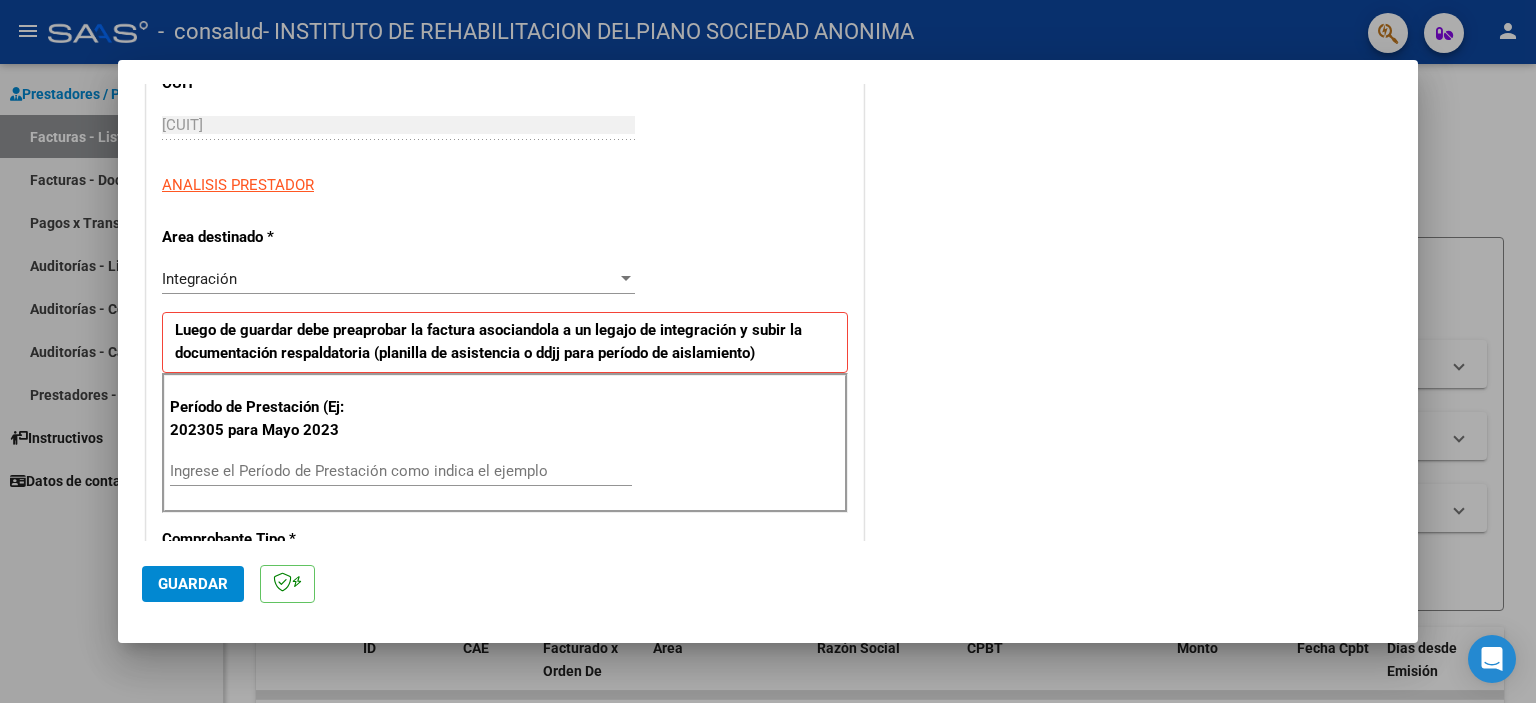 scroll, scrollTop: 400, scrollLeft: 0, axis: vertical 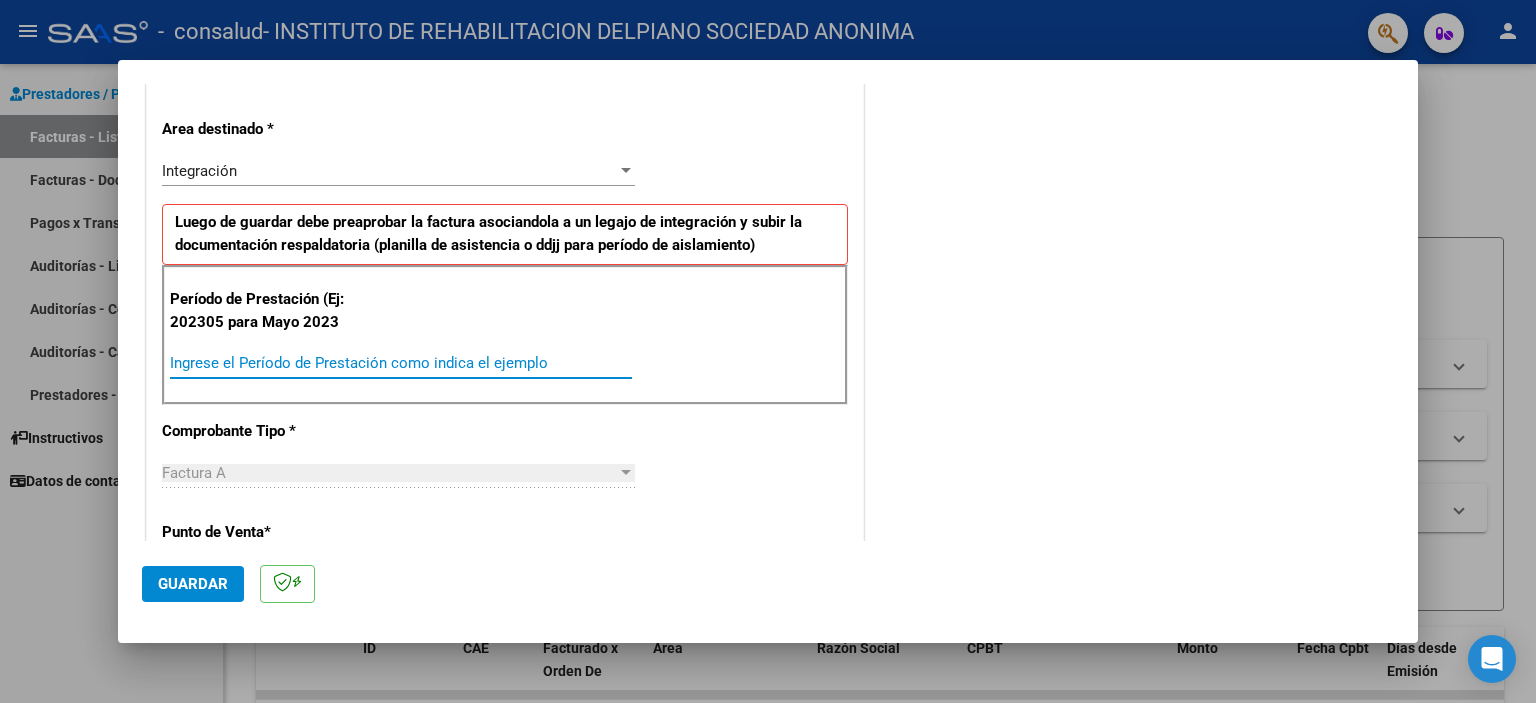 click on "Ingrese el Período de Prestación como indica el ejemplo" at bounding box center (401, 363) 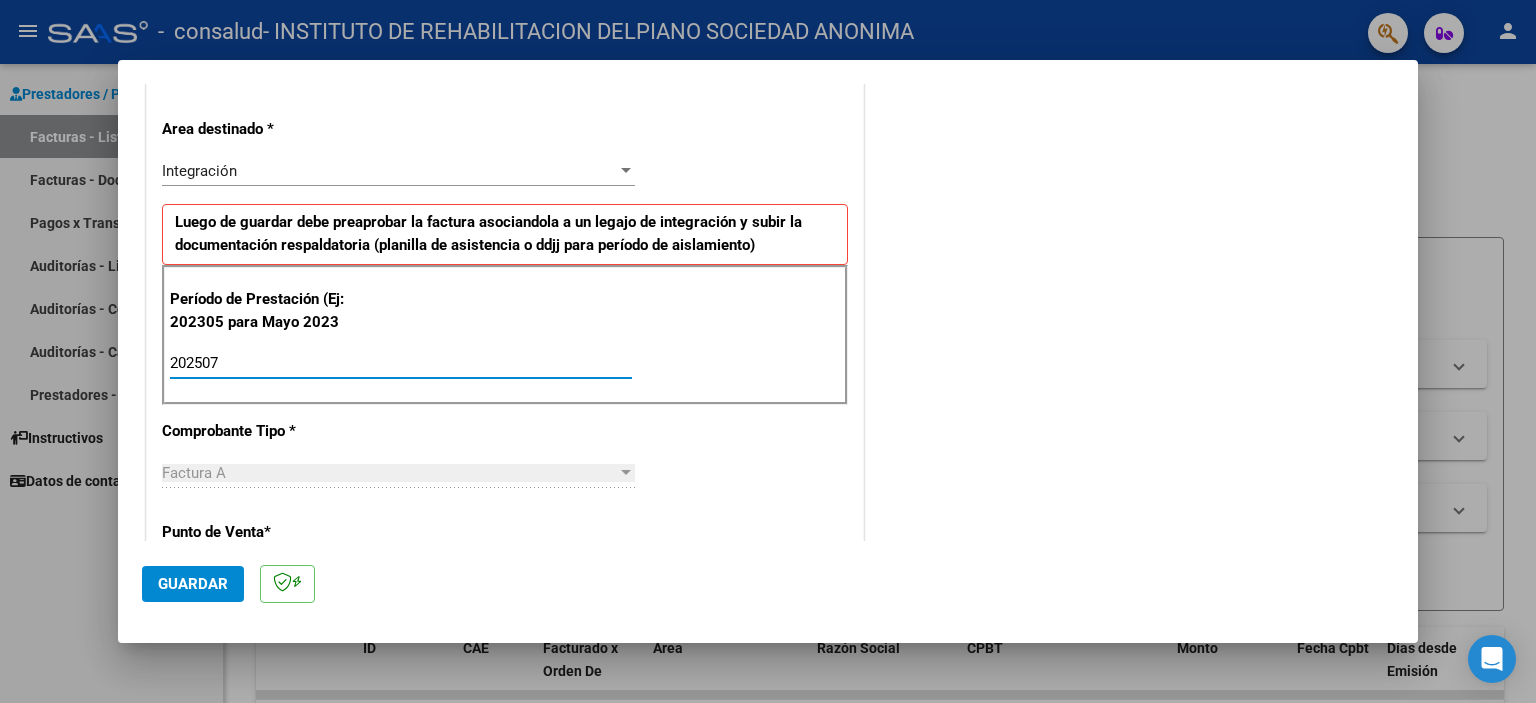 type on "202507" 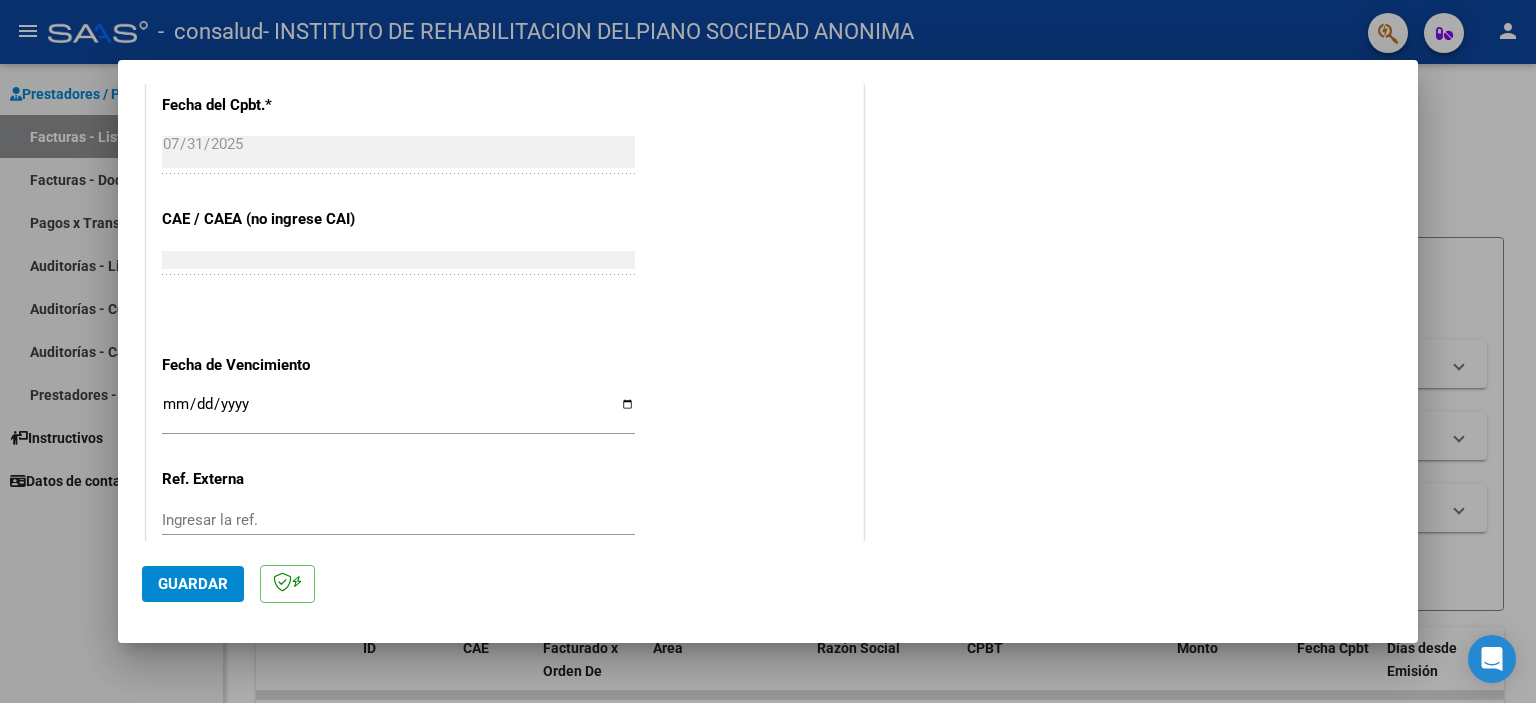 scroll, scrollTop: 1200, scrollLeft: 0, axis: vertical 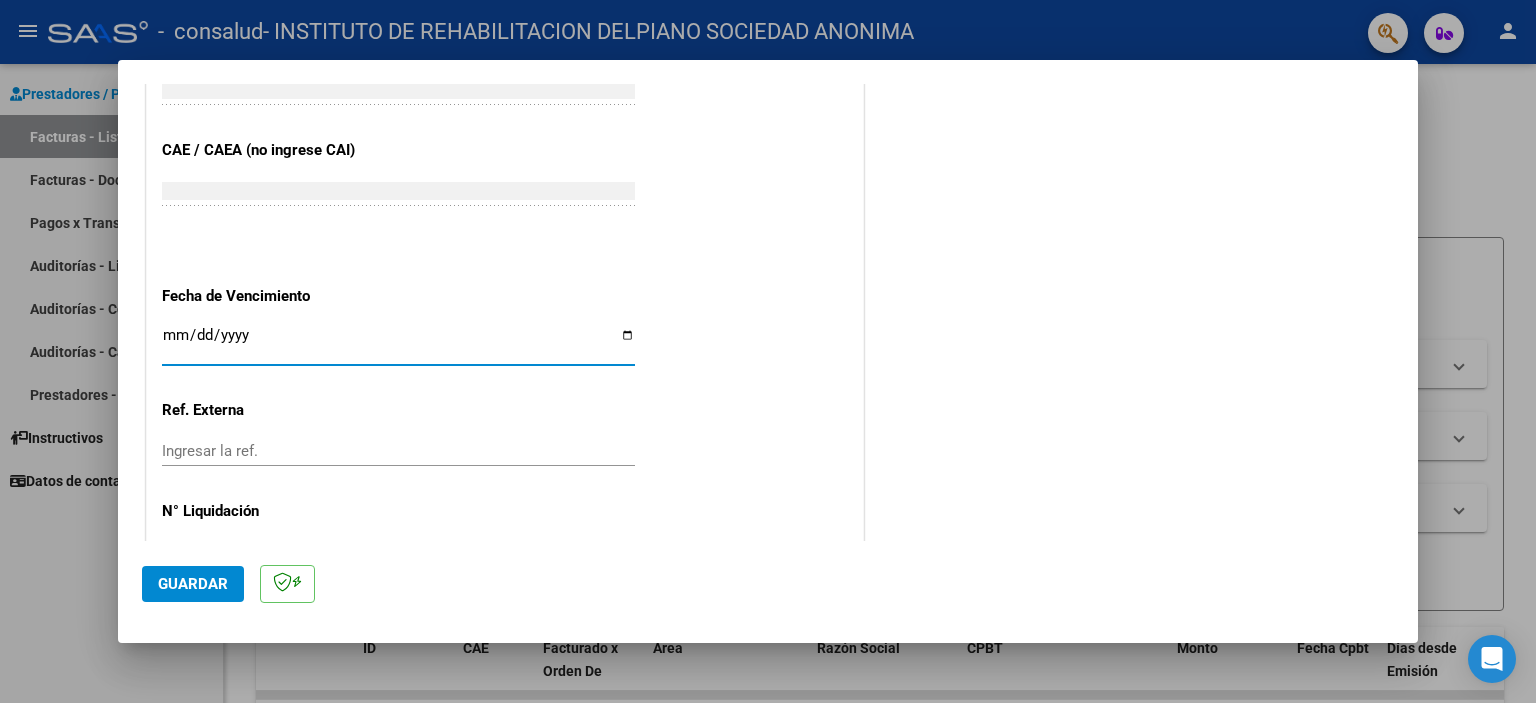 click on "Ingresar la fecha" at bounding box center (398, 343) 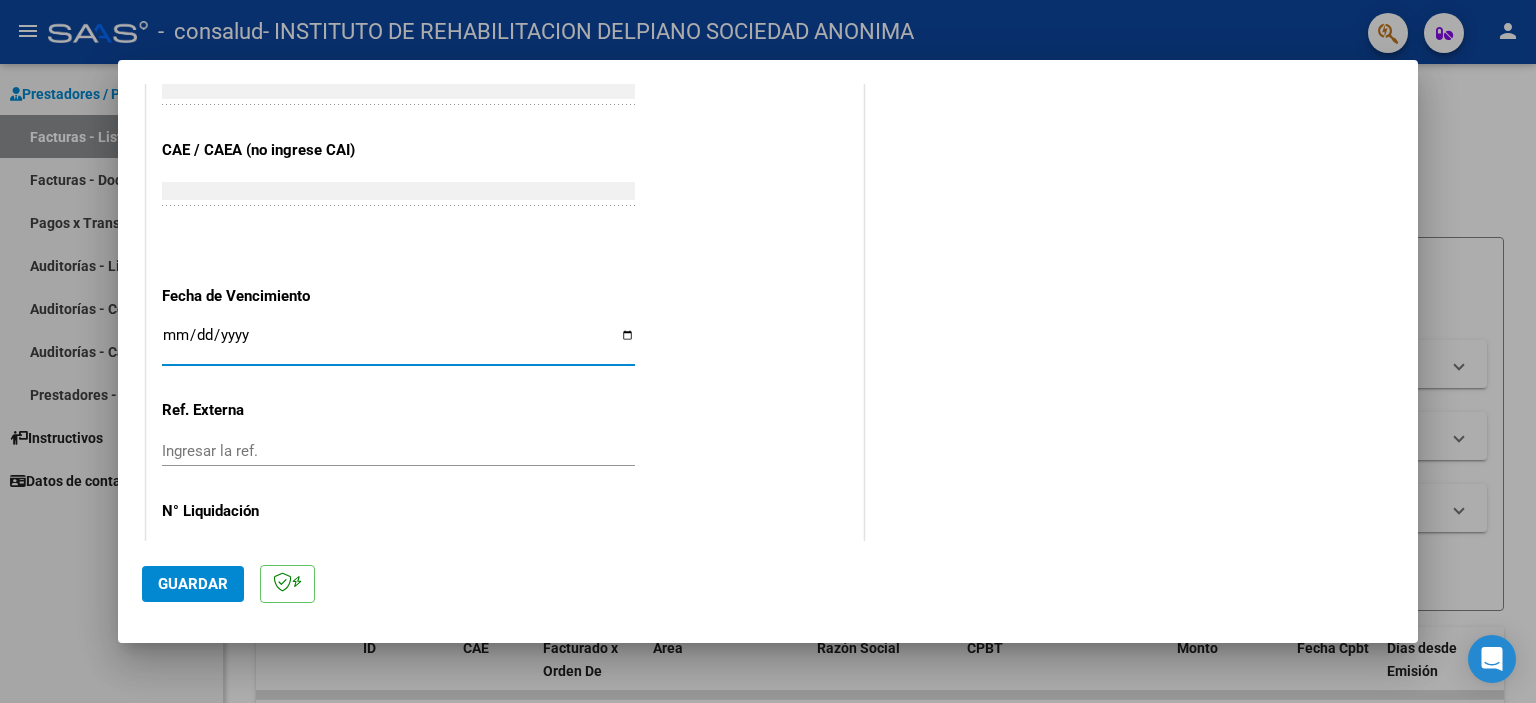type on "2025-08-10" 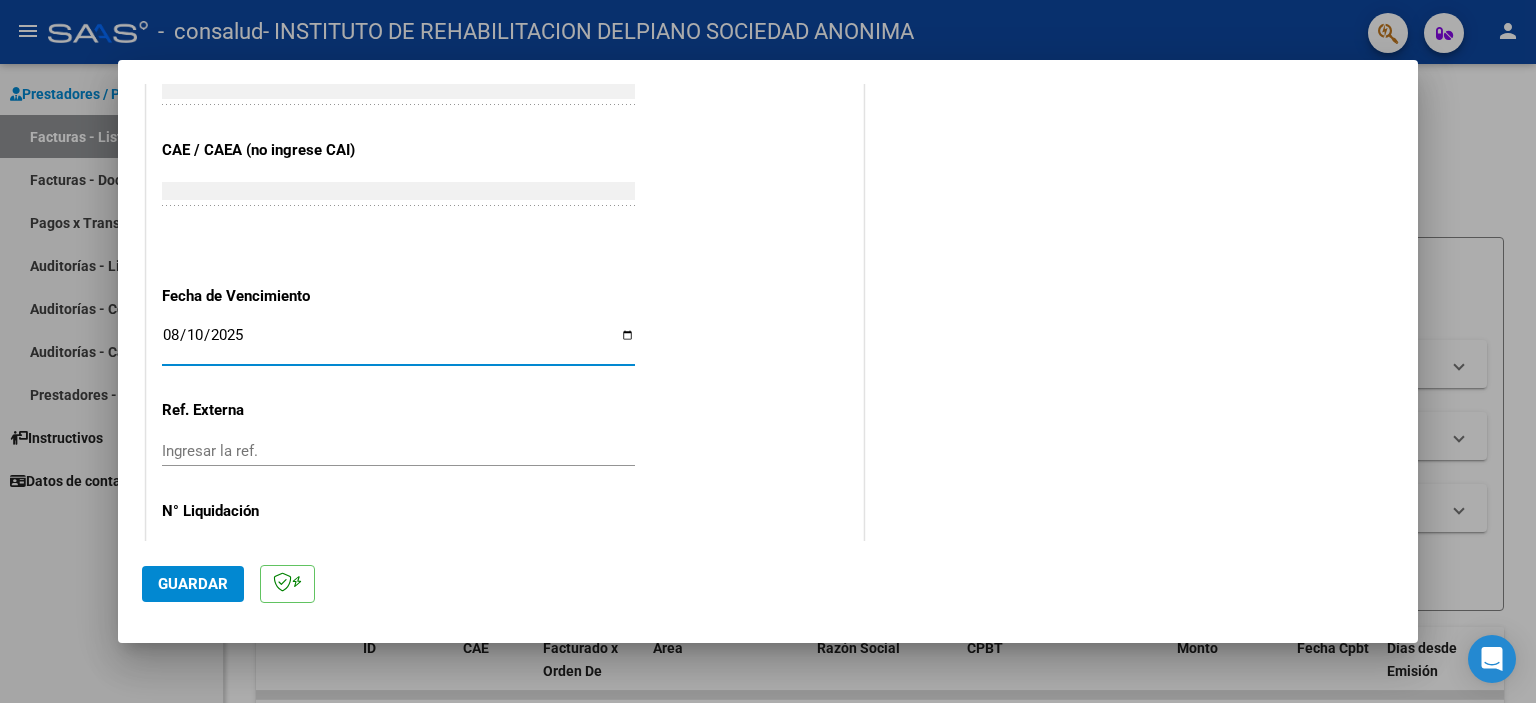 scroll, scrollTop: 1263, scrollLeft: 0, axis: vertical 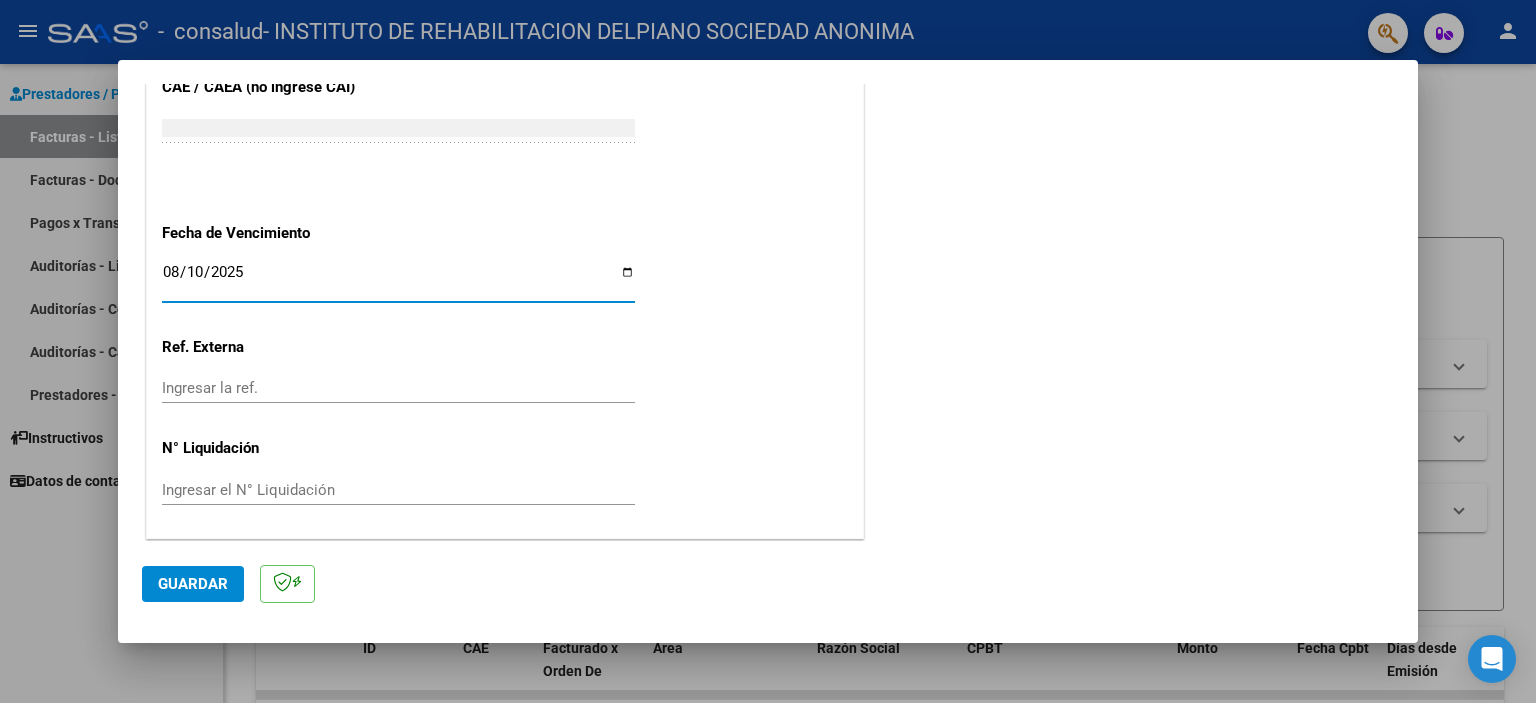 click on "Guardar" 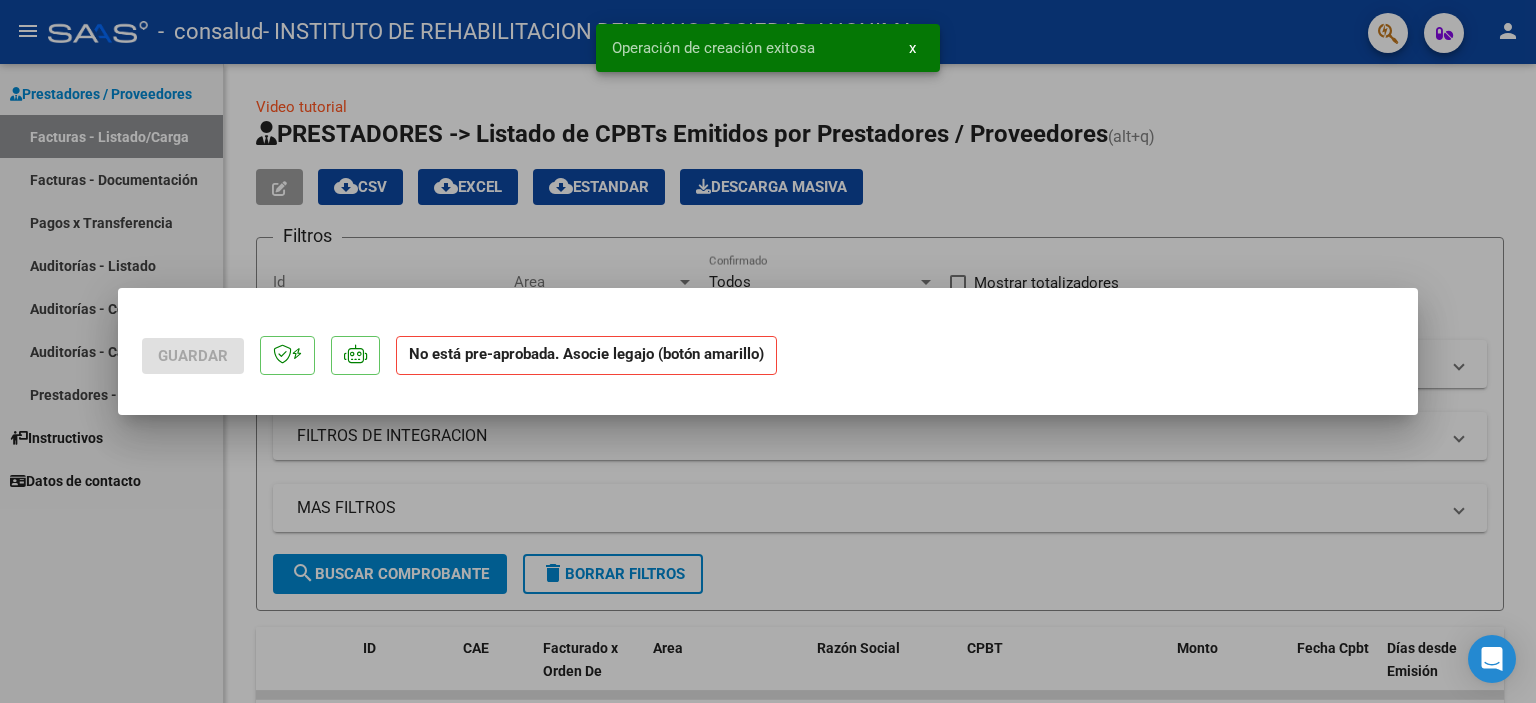 scroll, scrollTop: 0, scrollLeft: 0, axis: both 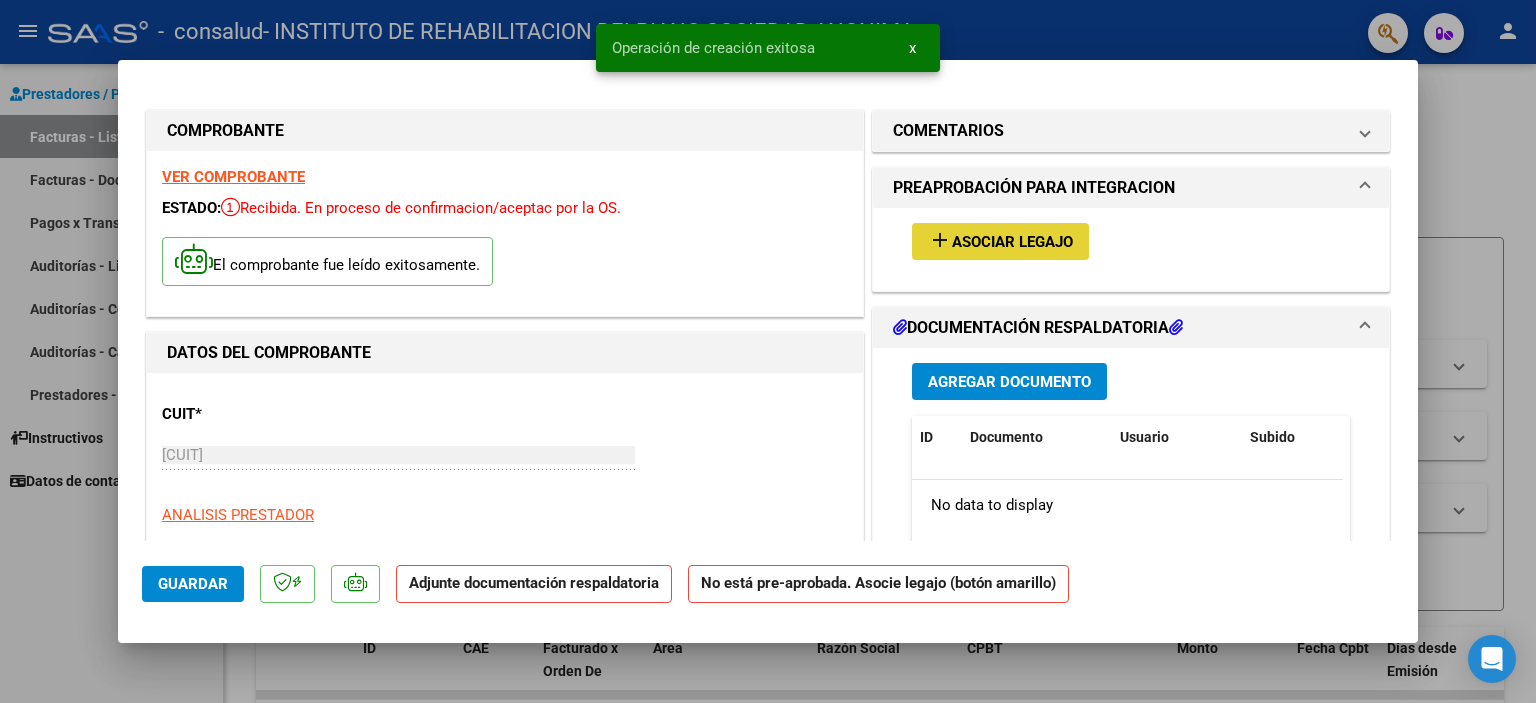 click on "Asociar Legajo" at bounding box center [1012, 242] 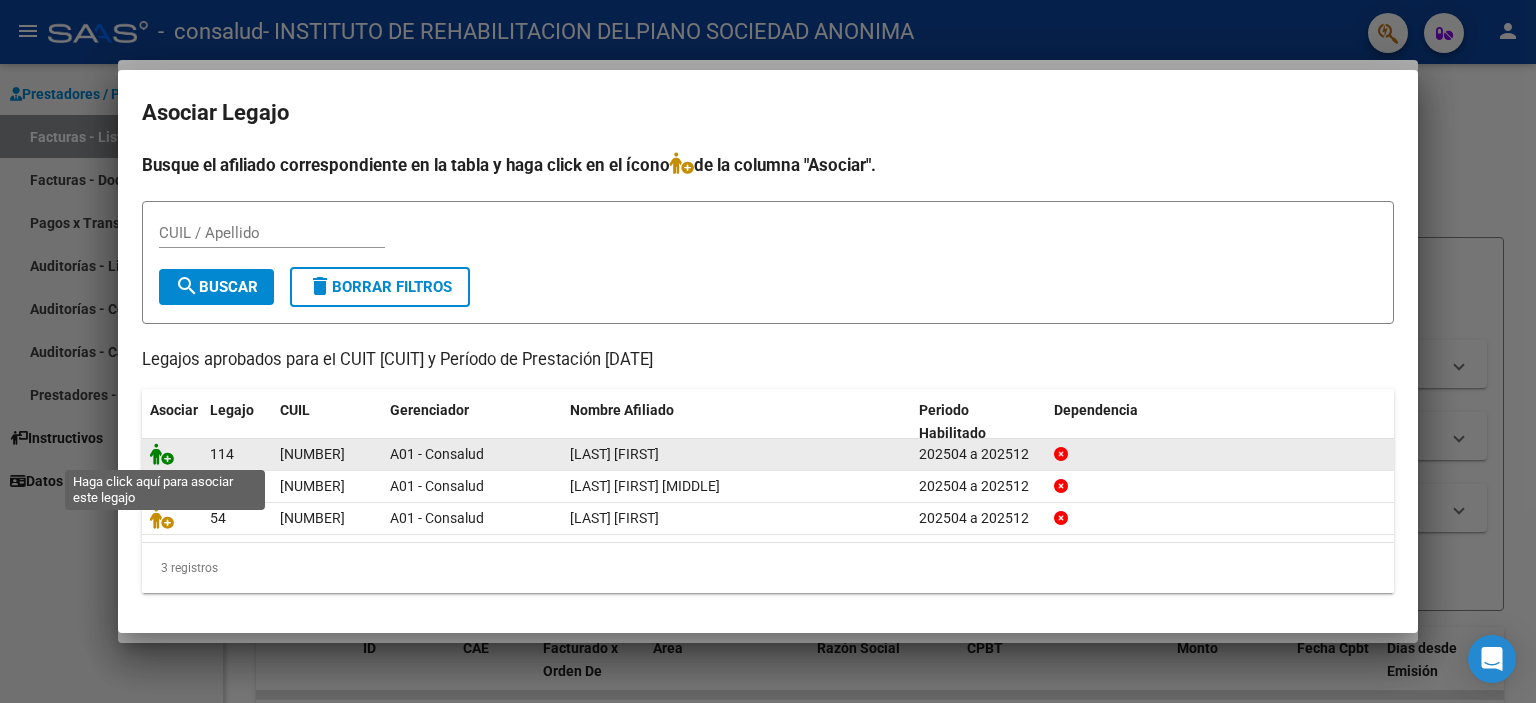 click 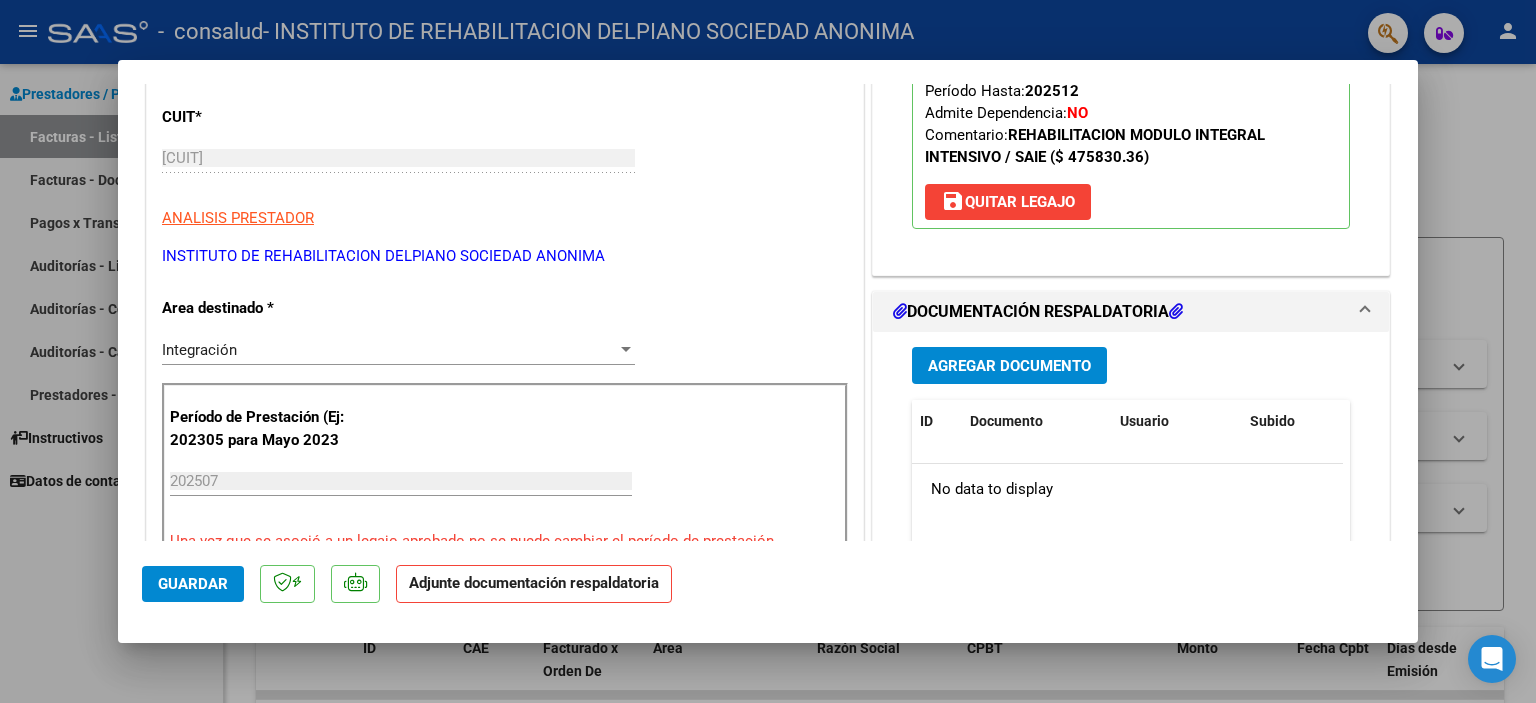 scroll, scrollTop: 300, scrollLeft: 0, axis: vertical 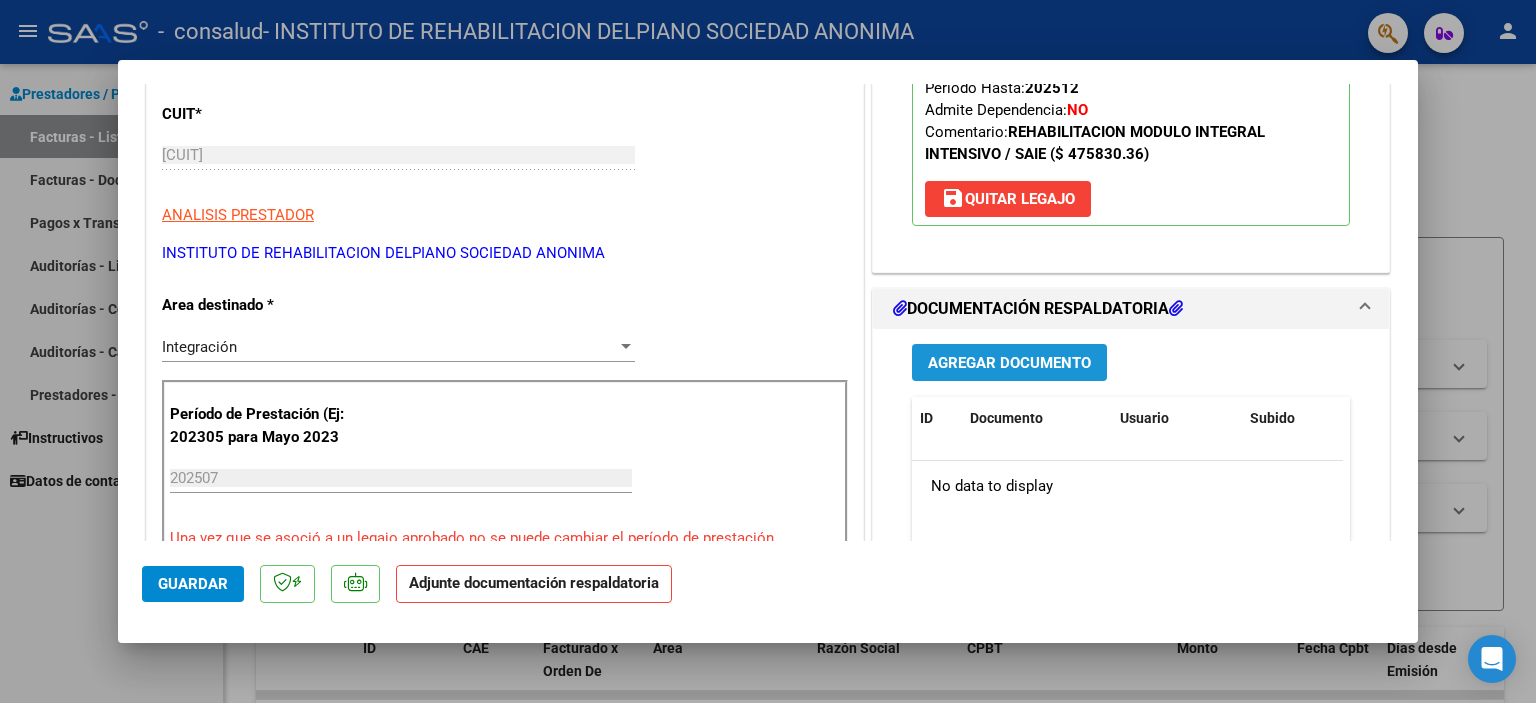 click on "Agregar Documento" at bounding box center (1009, 363) 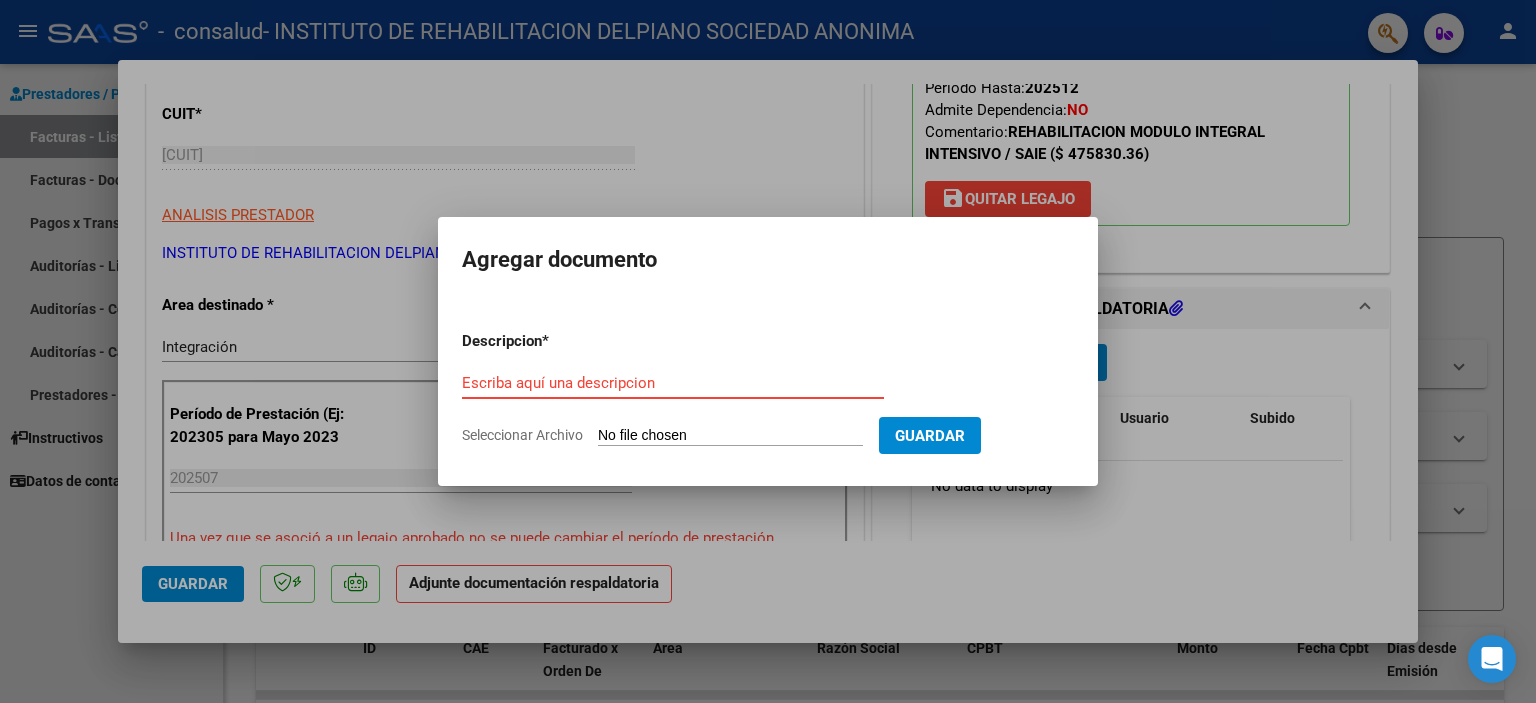 paste on "Asistencia [LAST] [FIRST] MRI - julio" 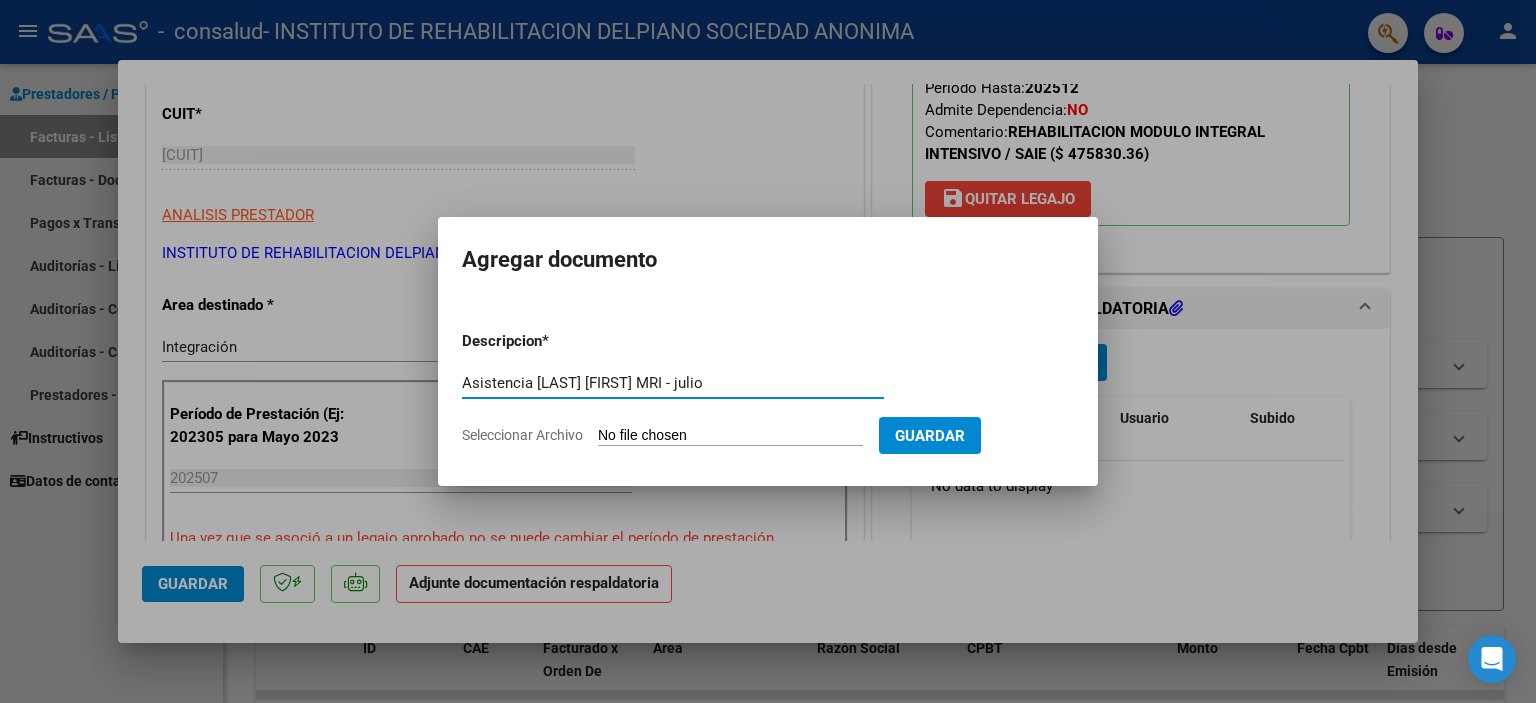 type on "Asistencia [LAST] [FIRST] MRI - julio" 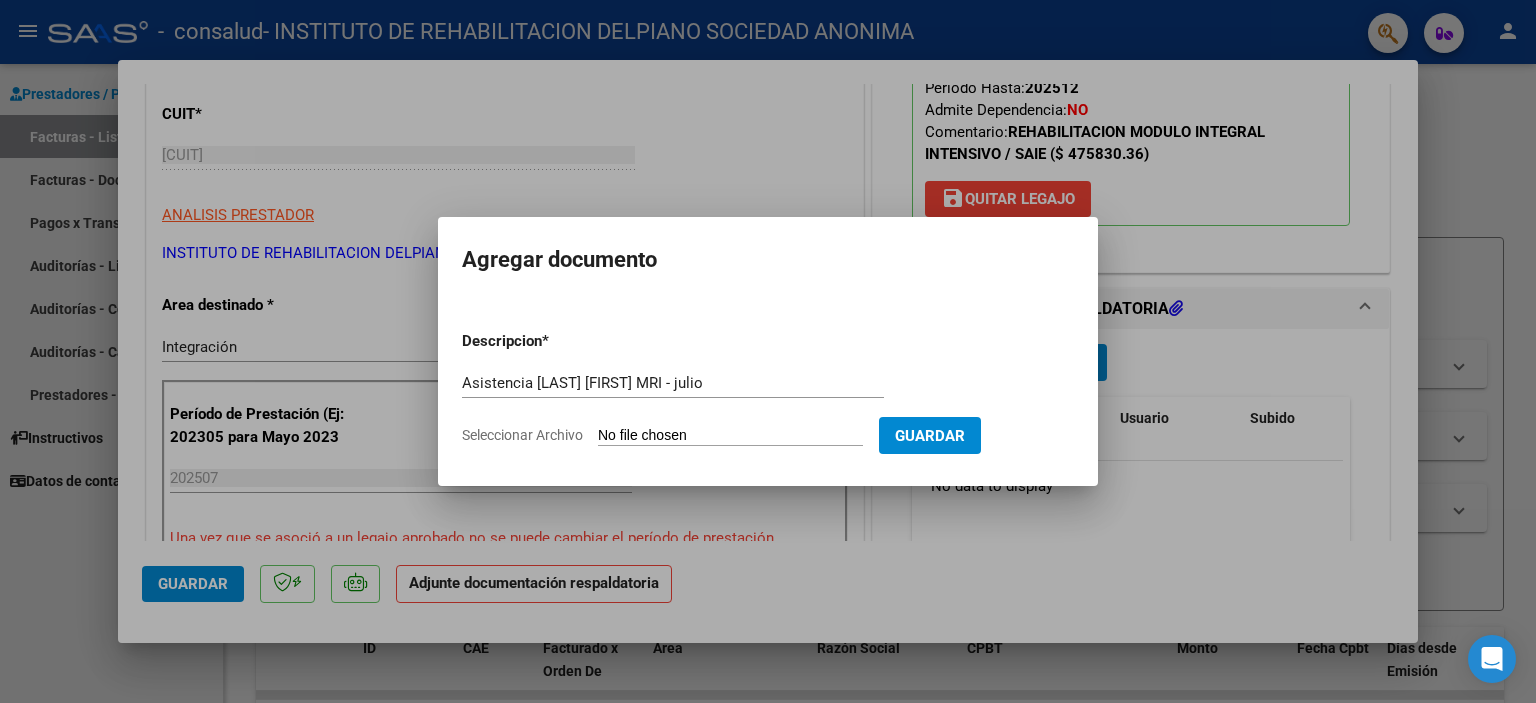 type on "C:\fakepath\Asistencia [LAST] [FIRST] MRI - julio.pdf" 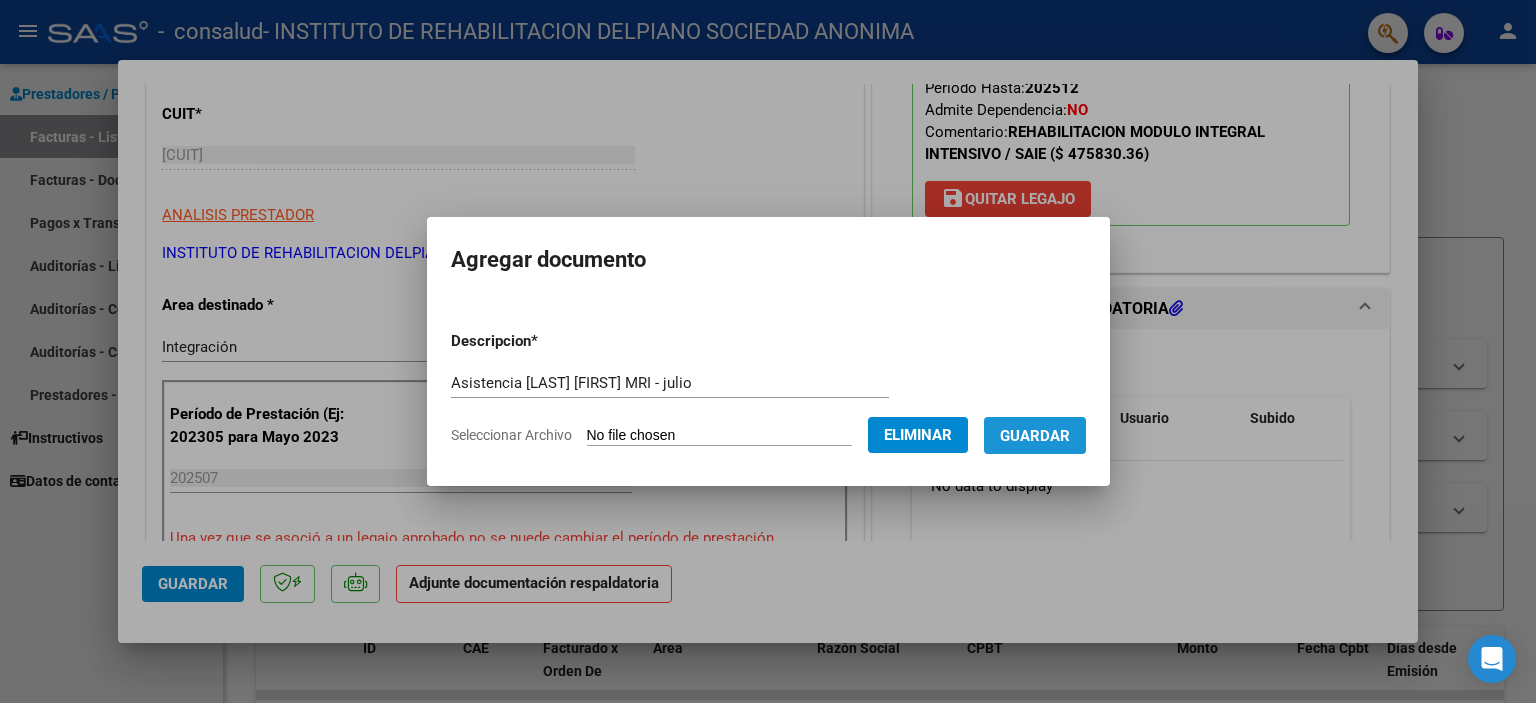 click on "Guardar" at bounding box center (1035, 435) 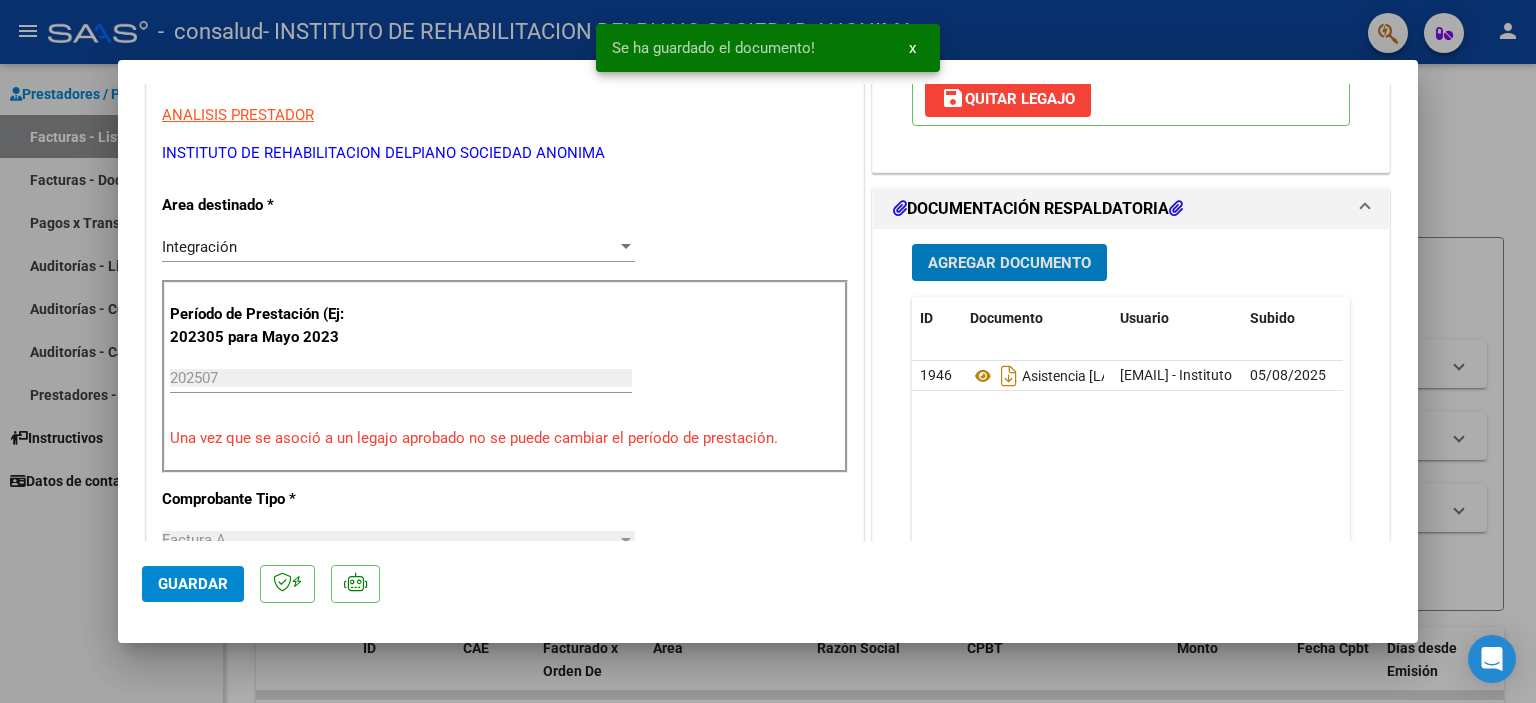 scroll, scrollTop: 600, scrollLeft: 0, axis: vertical 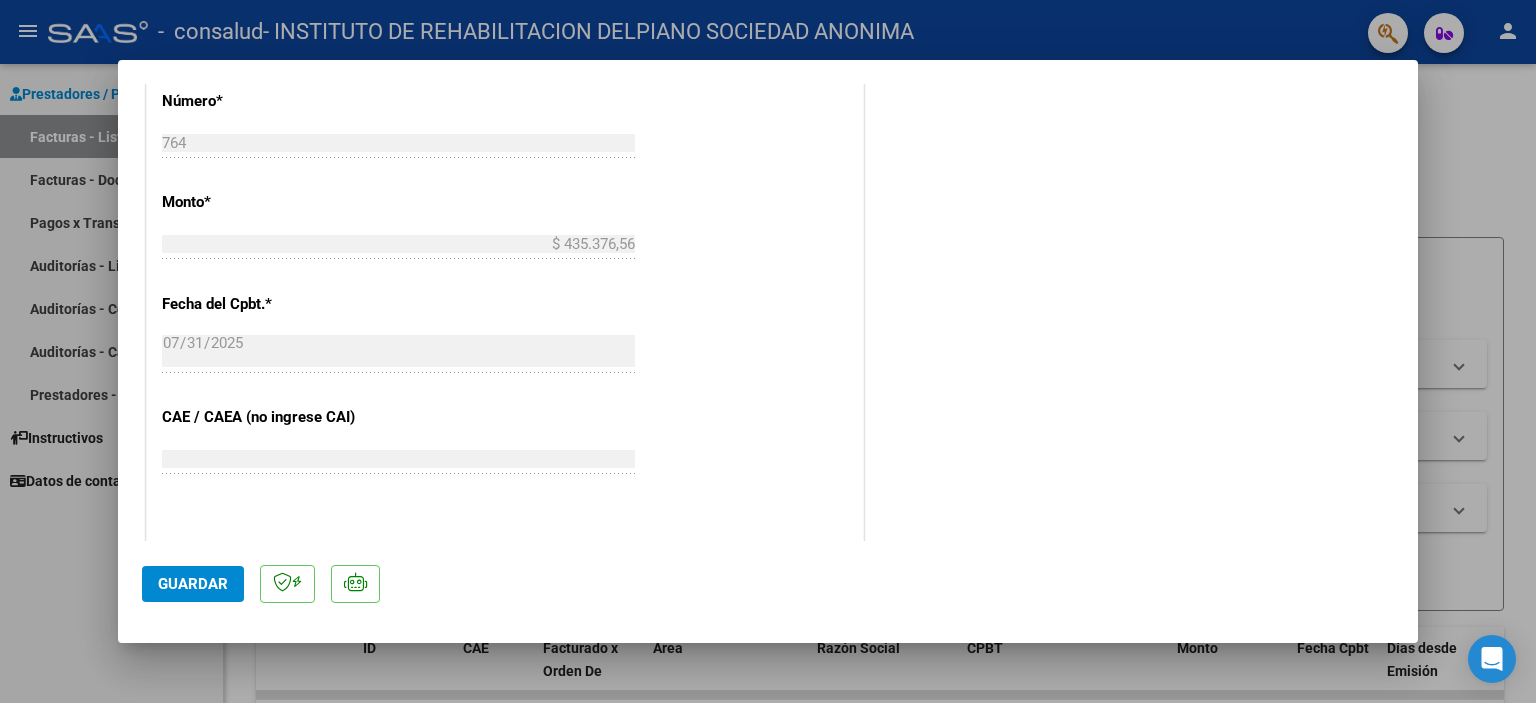 click on "Guardar" 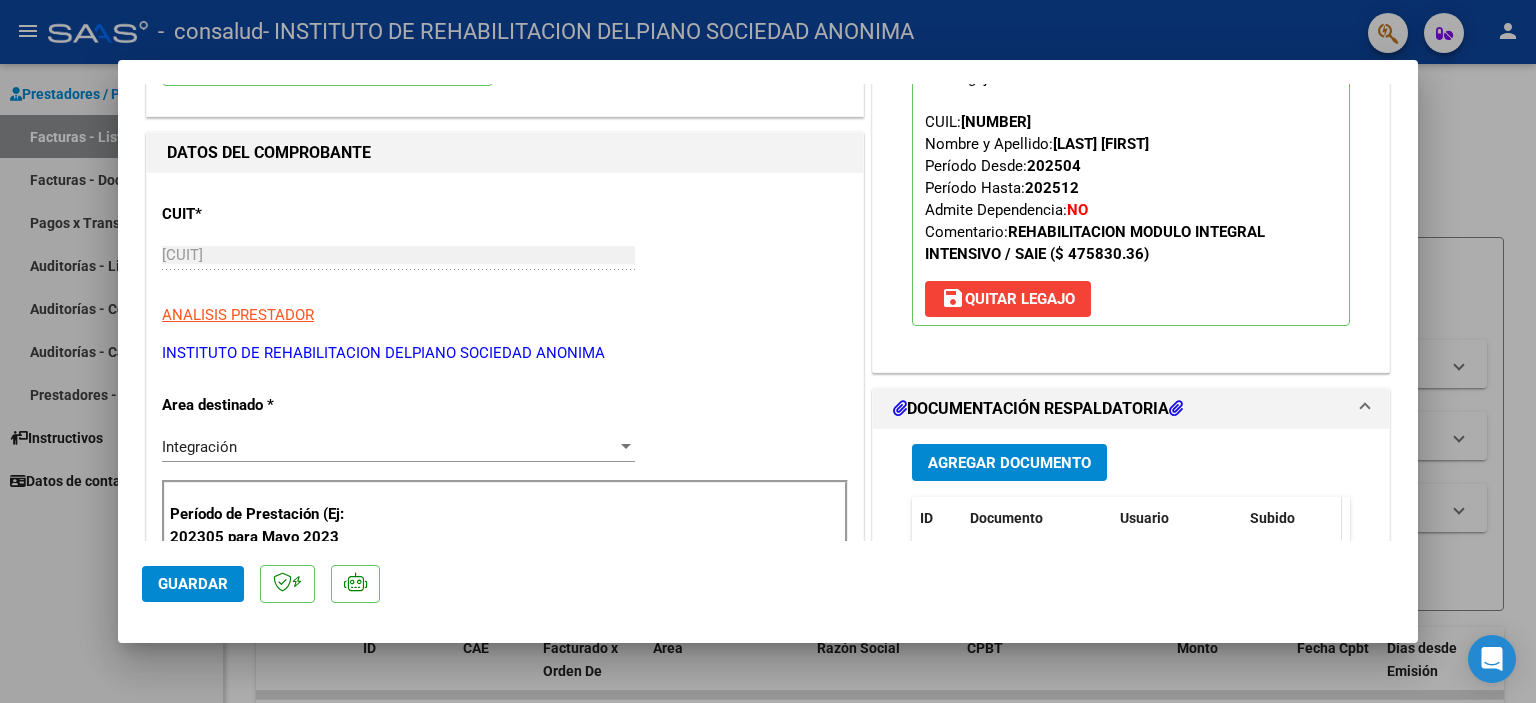 scroll, scrollTop: 700, scrollLeft: 0, axis: vertical 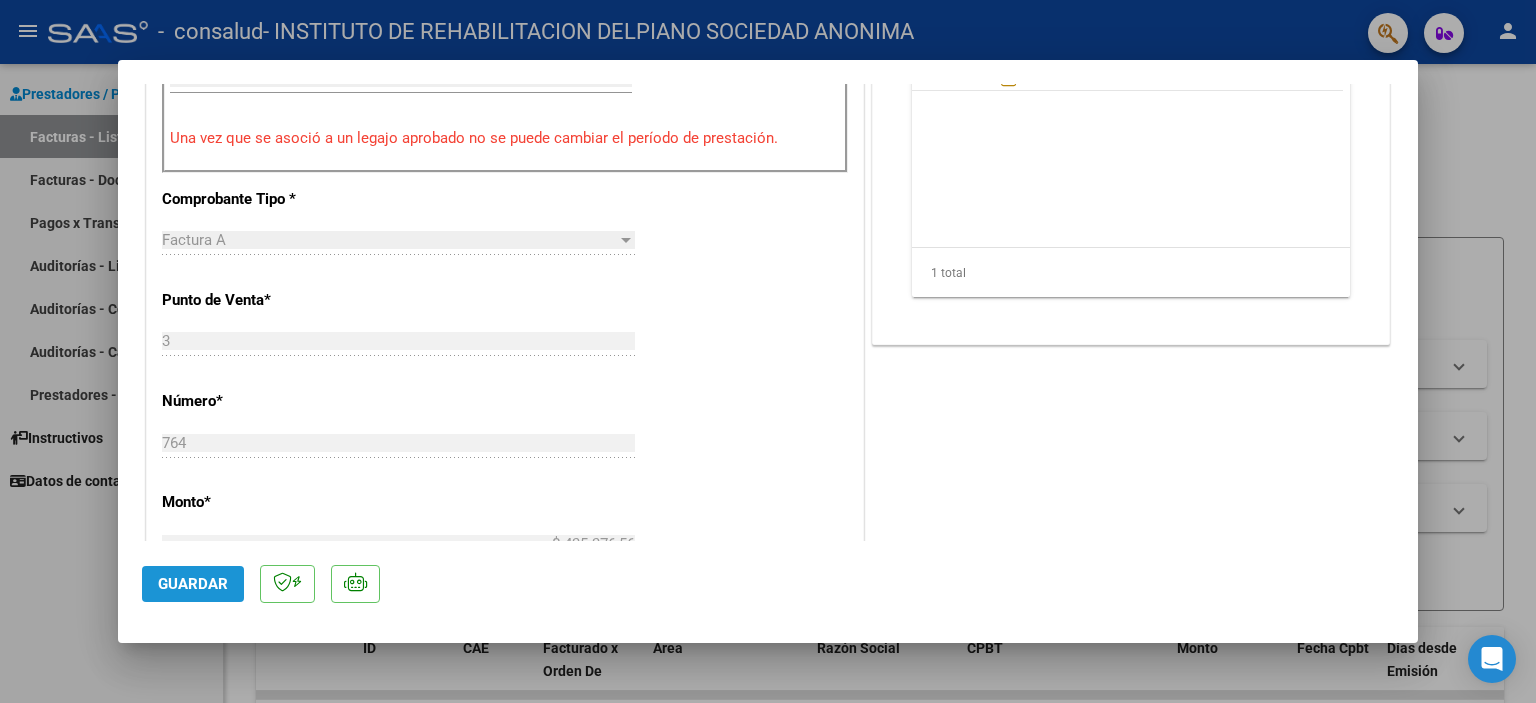 click on "Guardar" 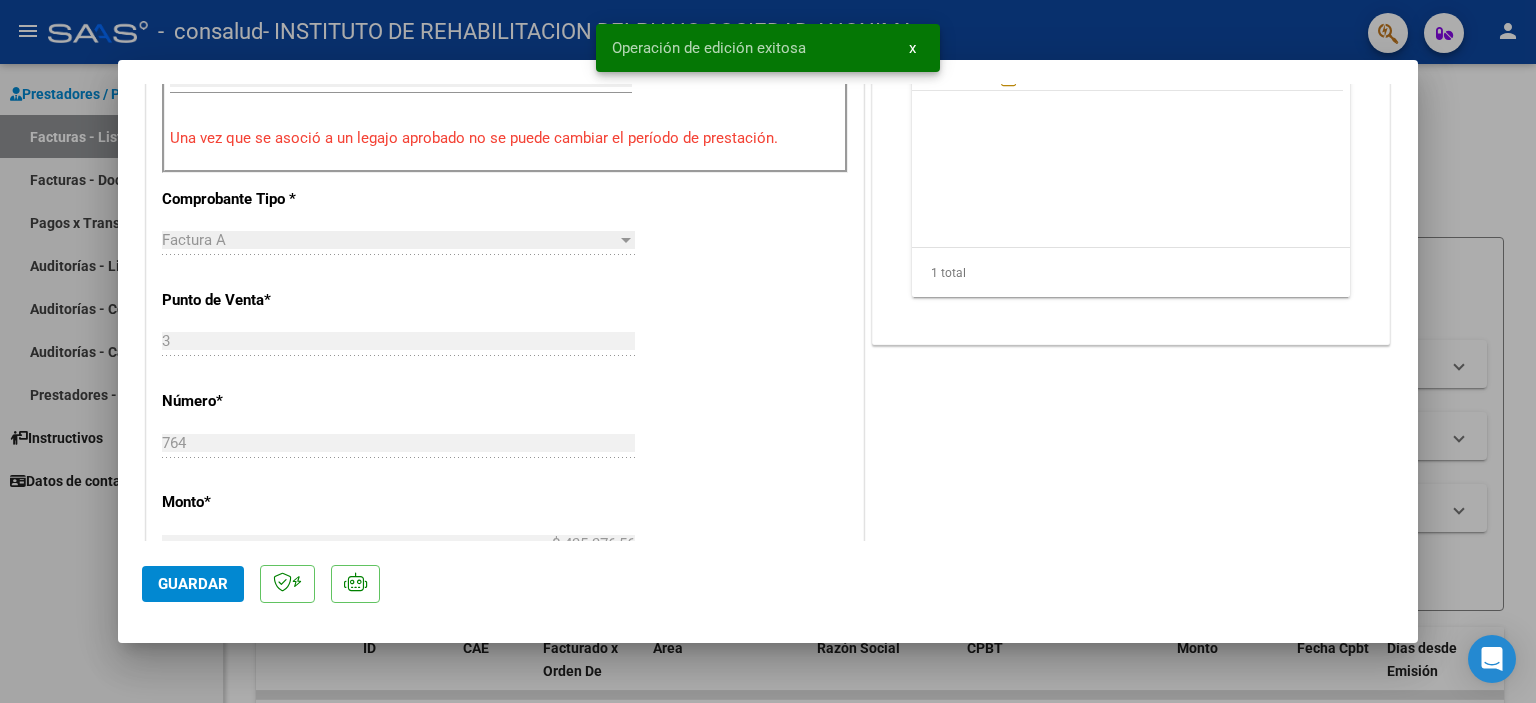click at bounding box center [768, 351] 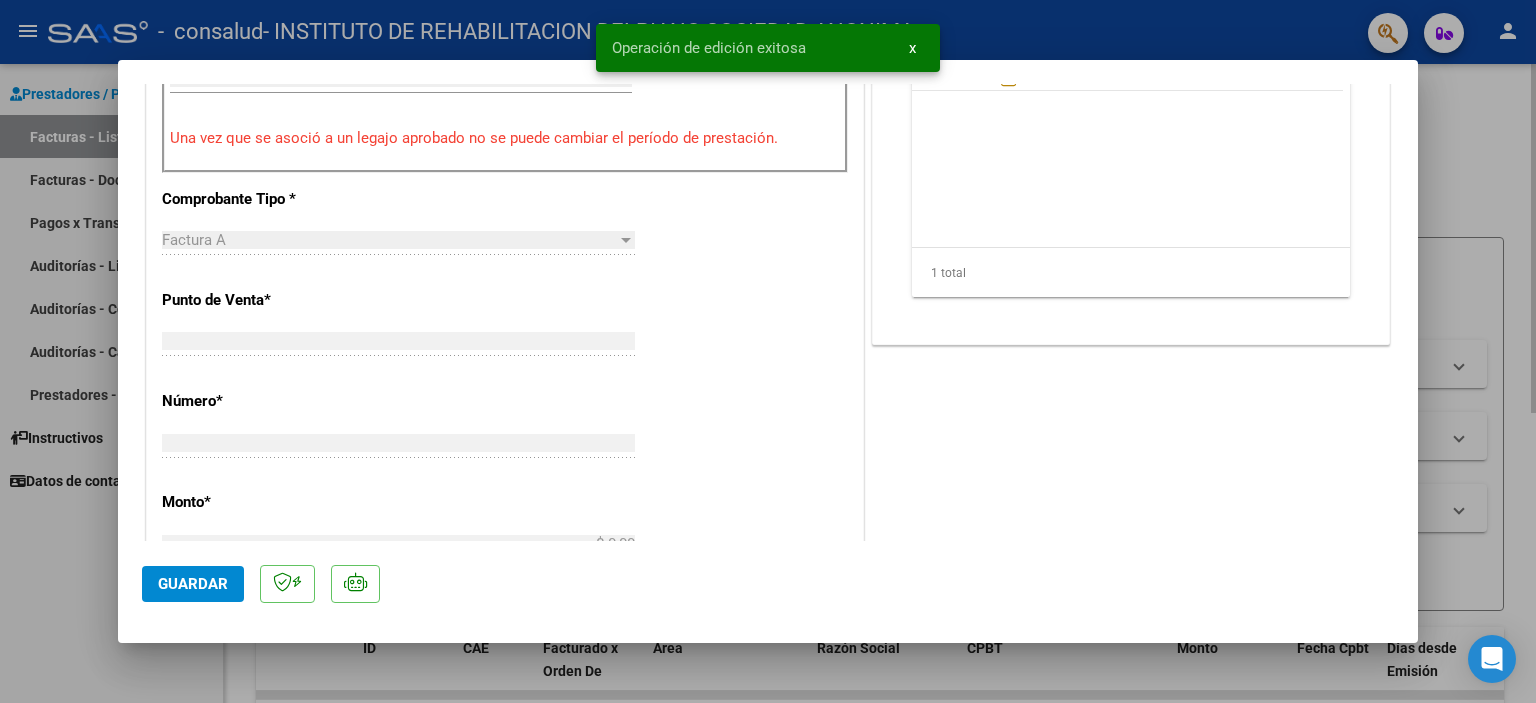 scroll, scrollTop: 659, scrollLeft: 0, axis: vertical 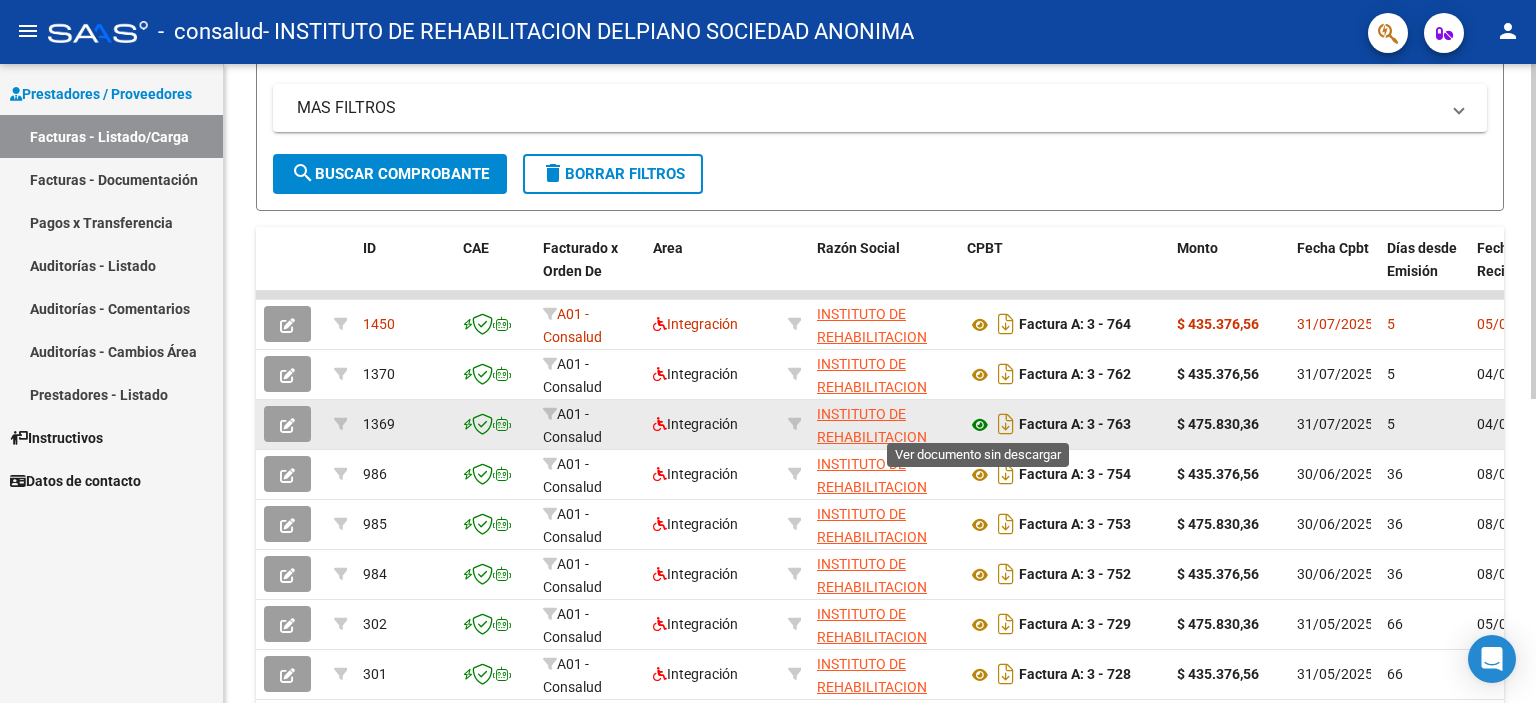 click 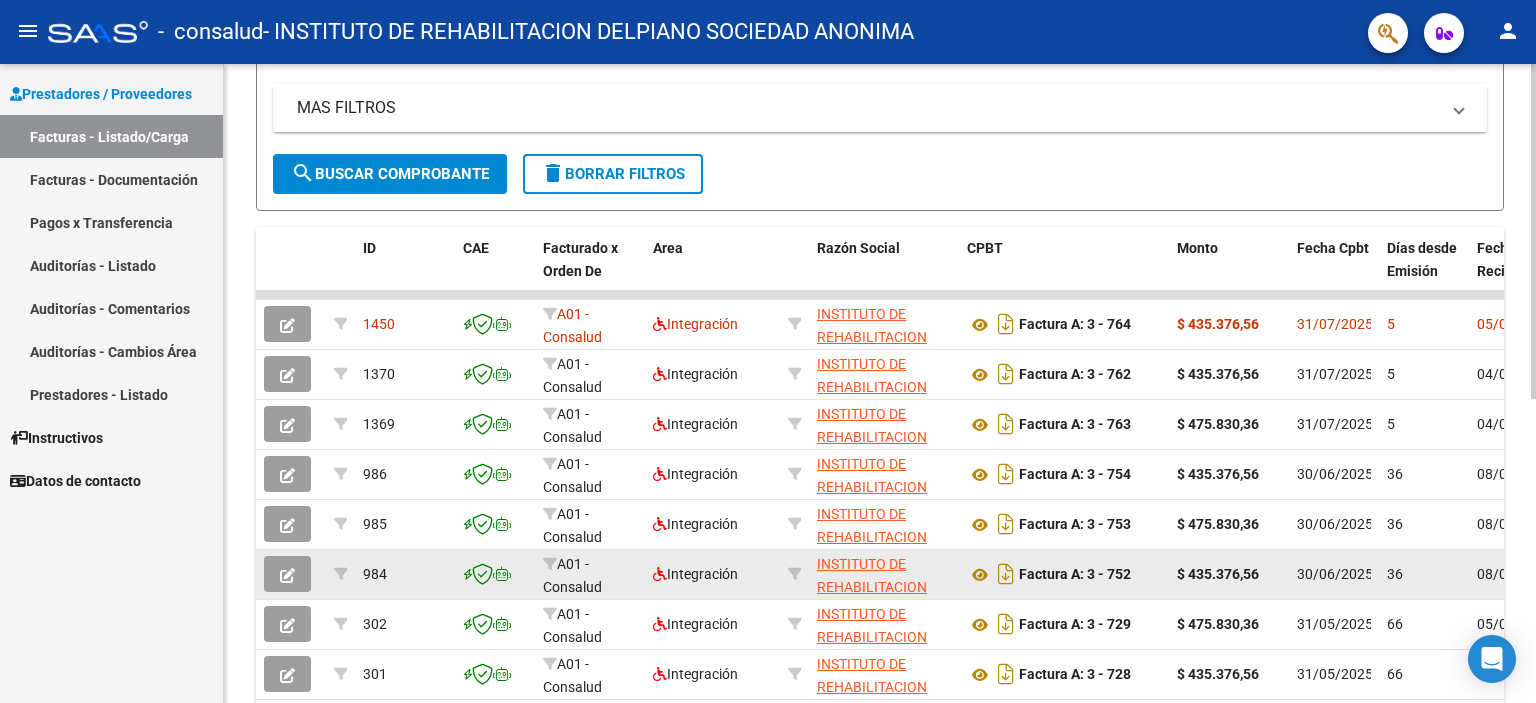 scroll, scrollTop: 580, scrollLeft: 0, axis: vertical 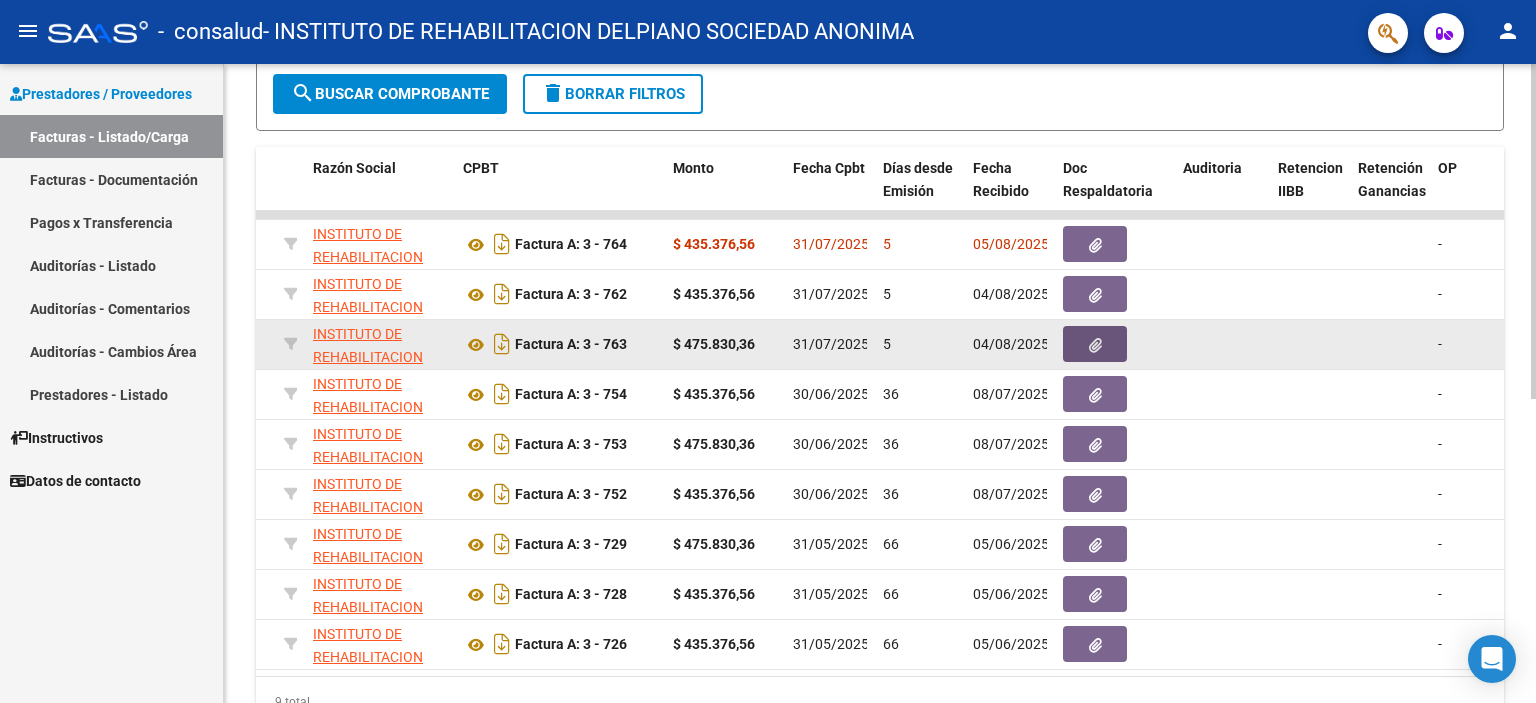 click 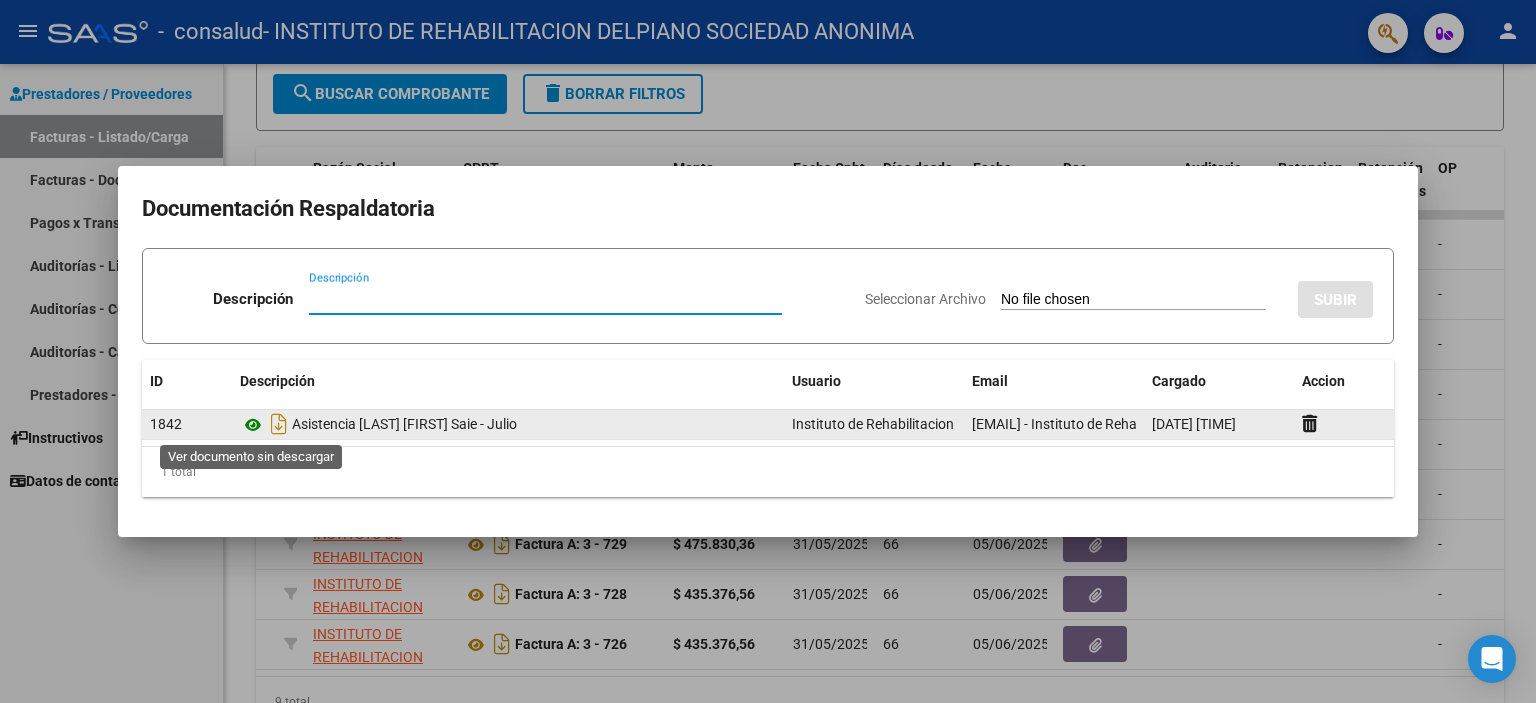 click 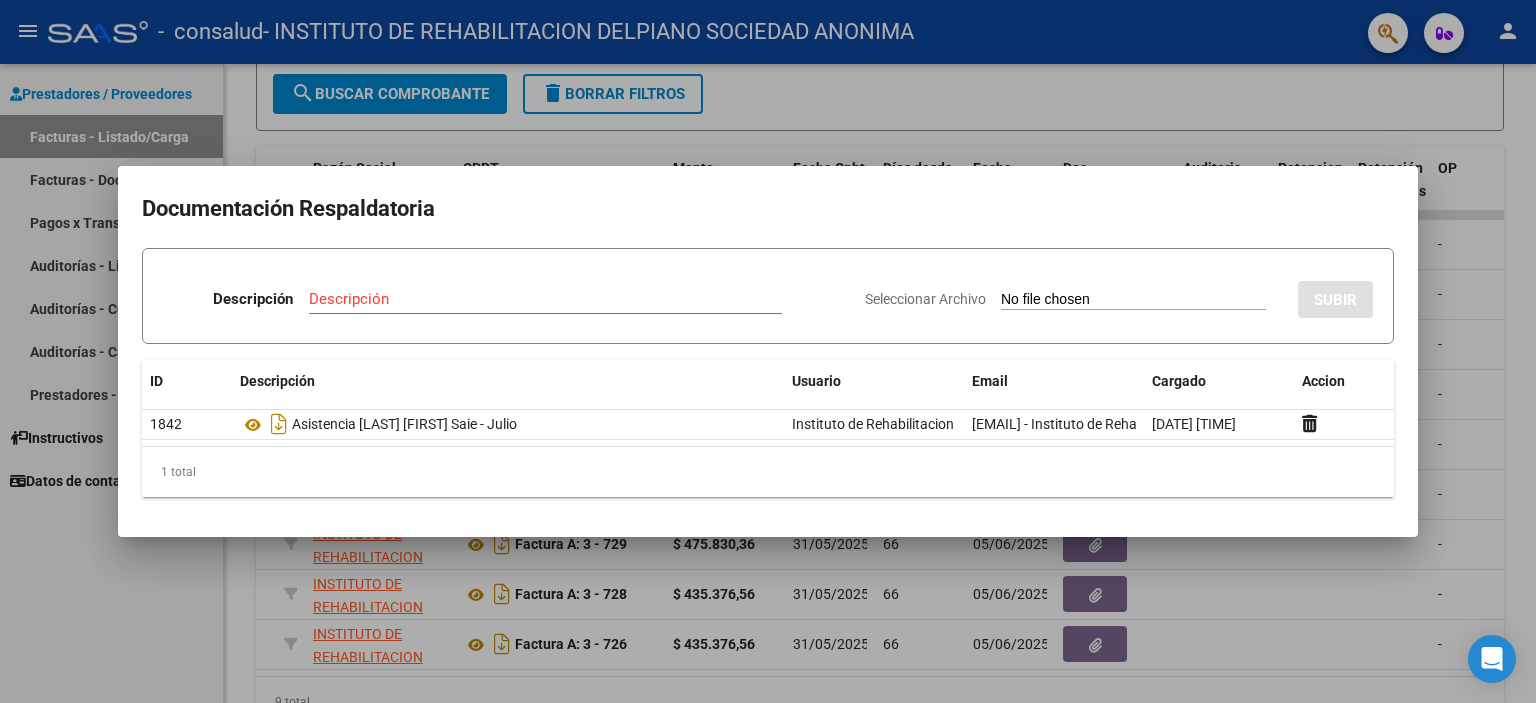 click at bounding box center [768, 351] 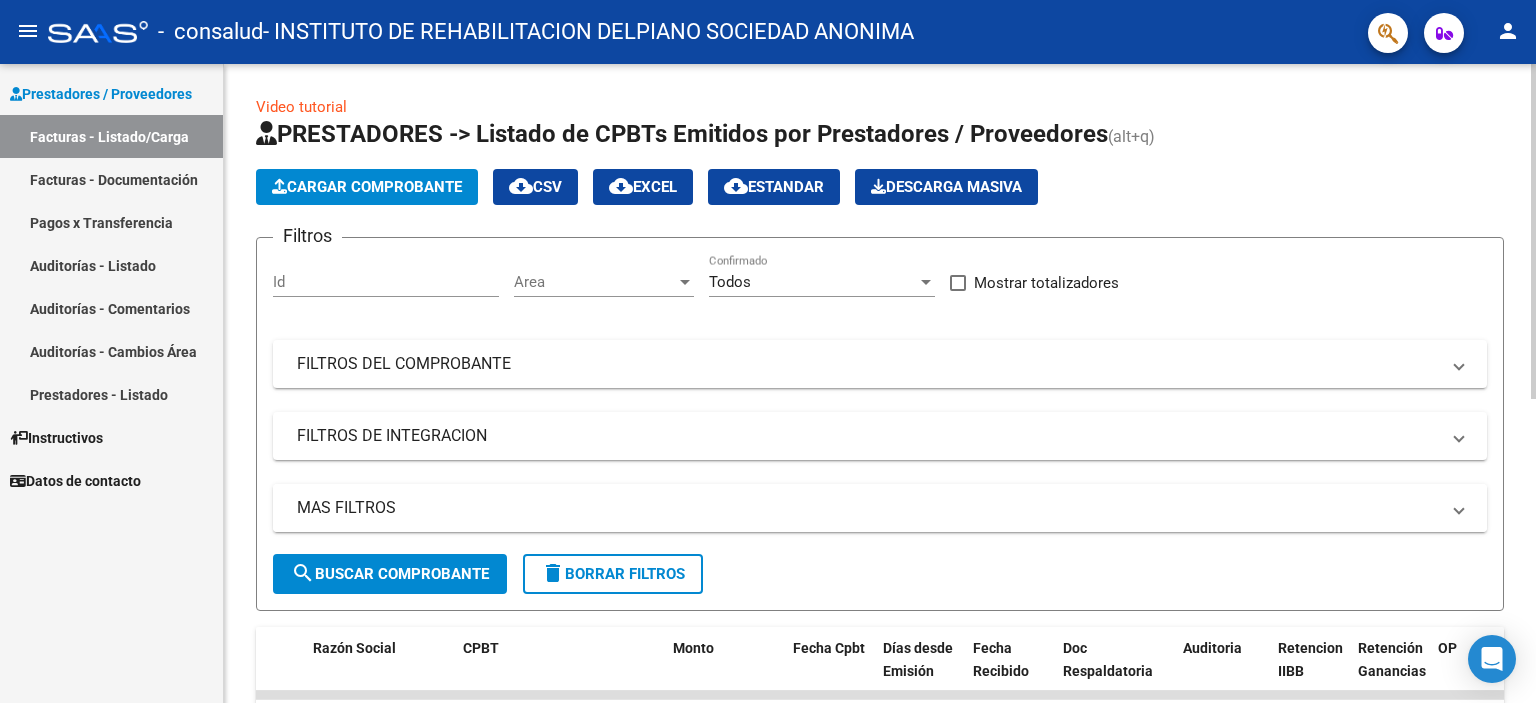 scroll, scrollTop: 500, scrollLeft: 0, axis: vertical 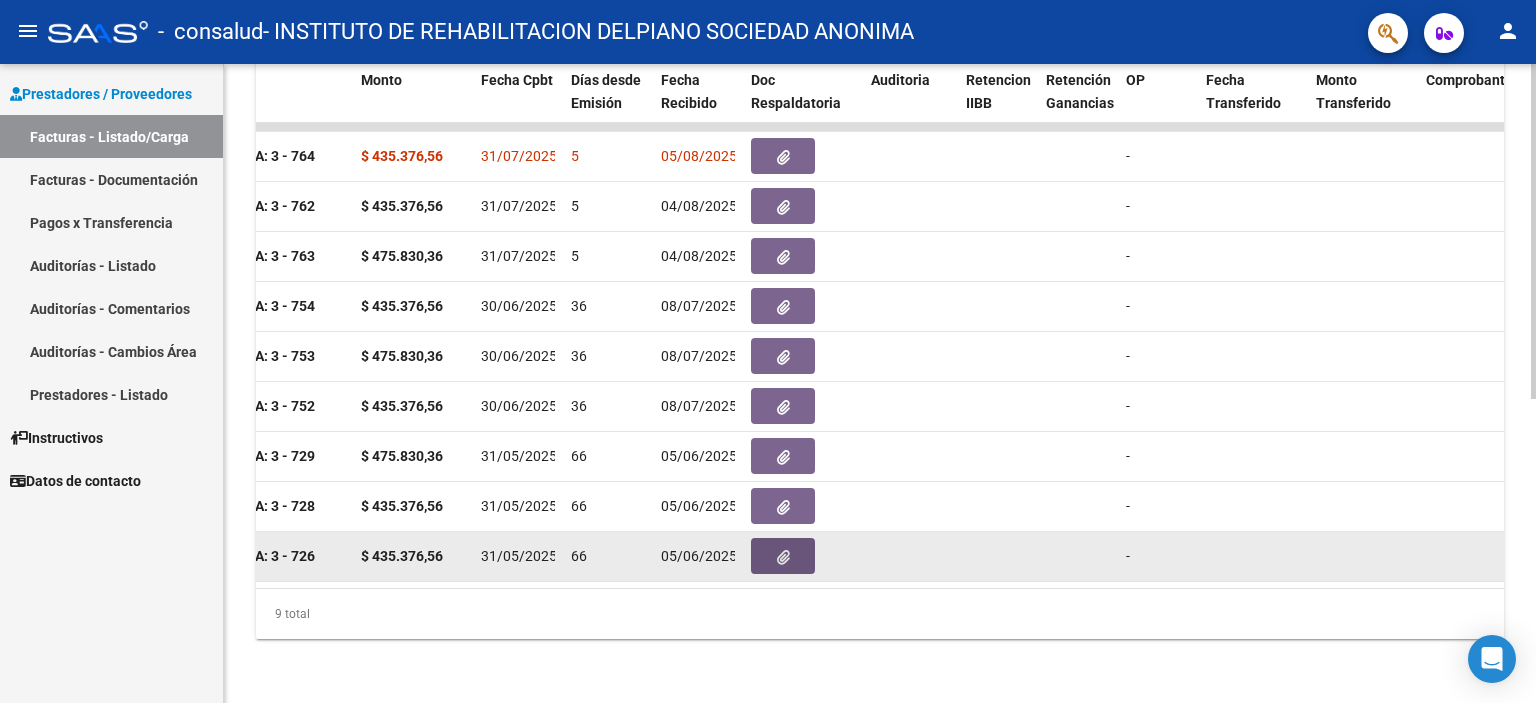 click 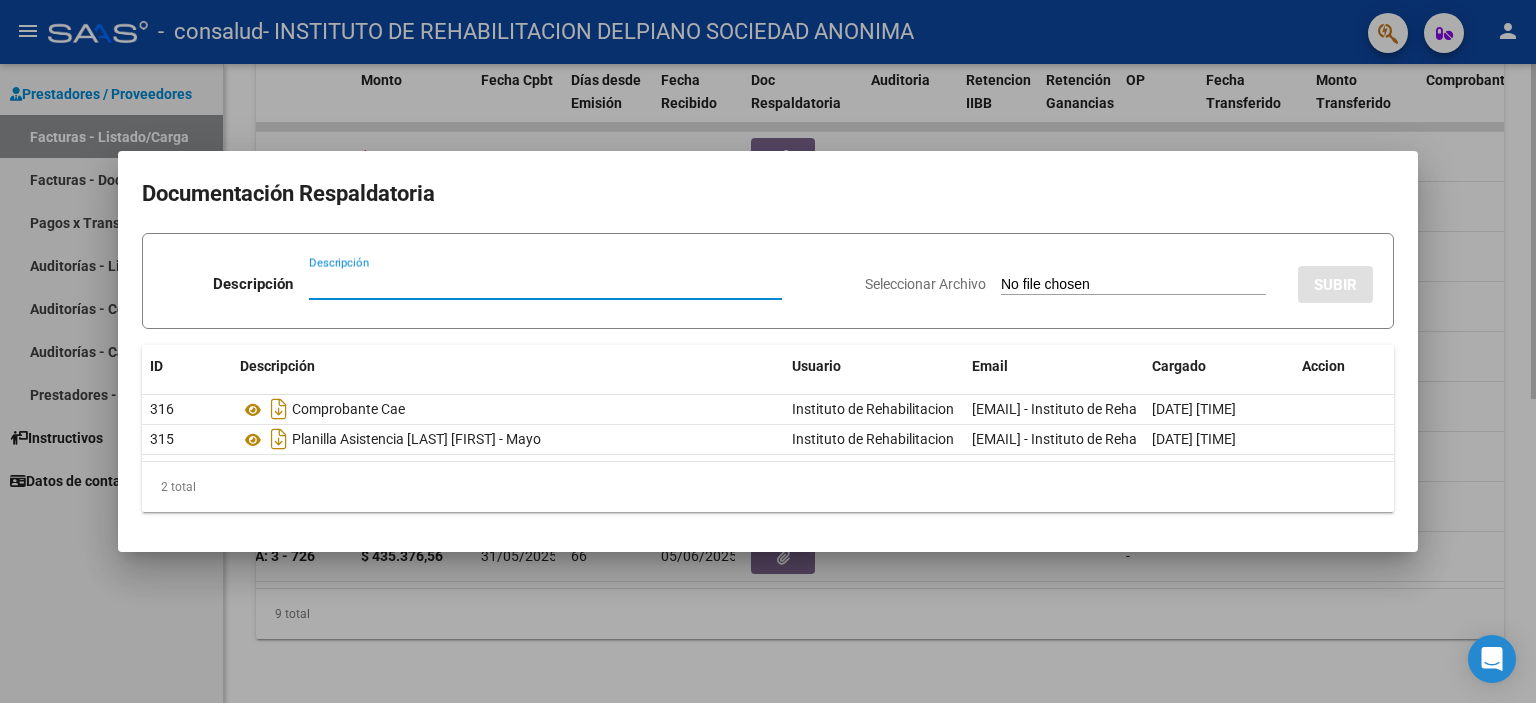 click at bounding box center [768, 351] 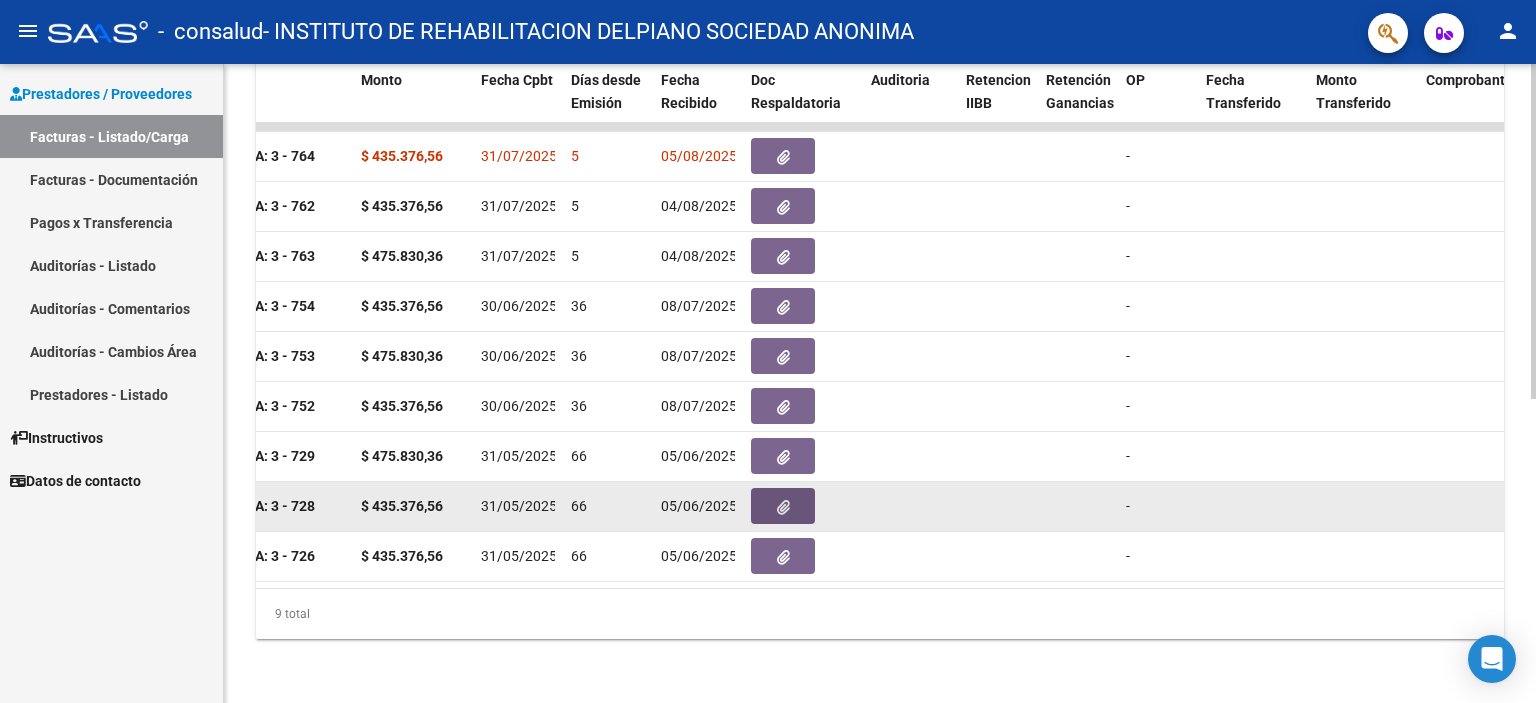 click 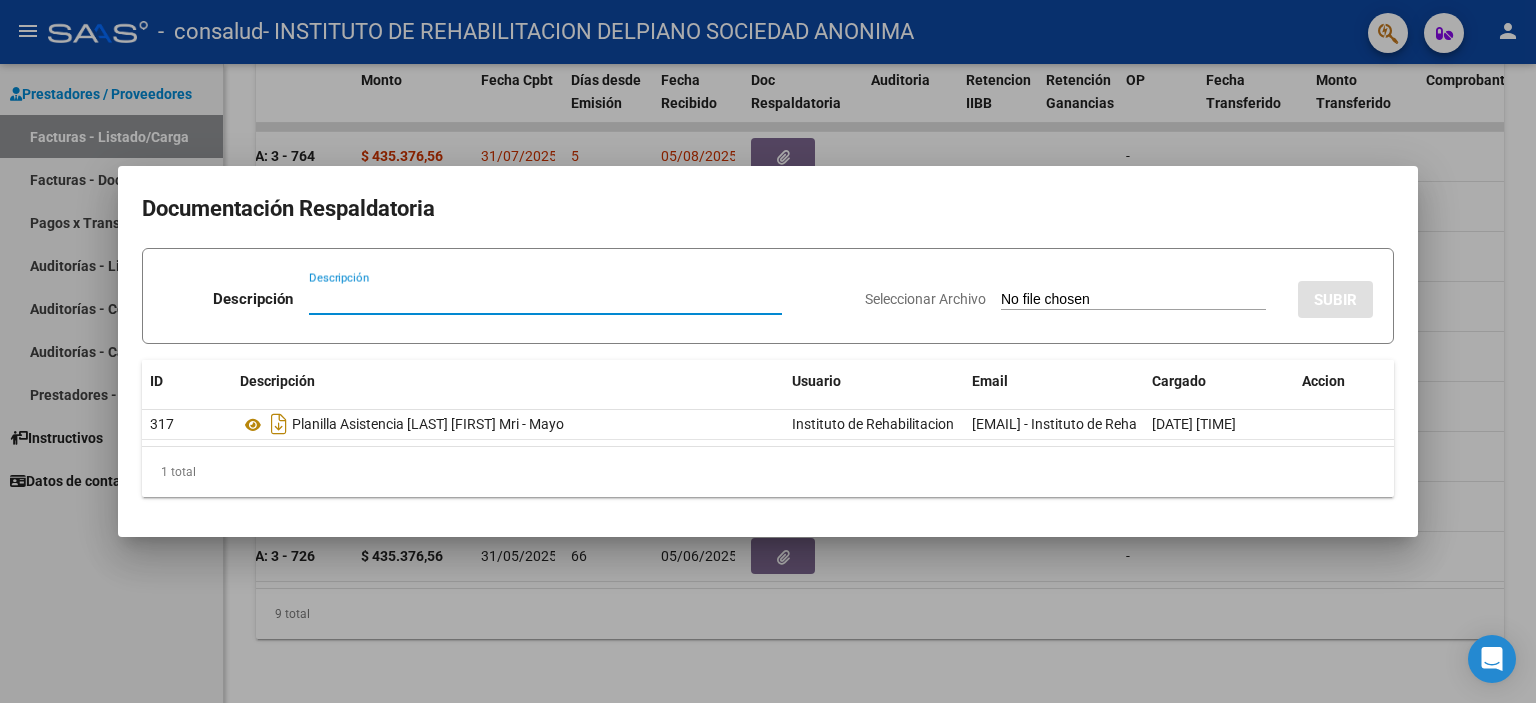 click at bounding box center [768, 351] 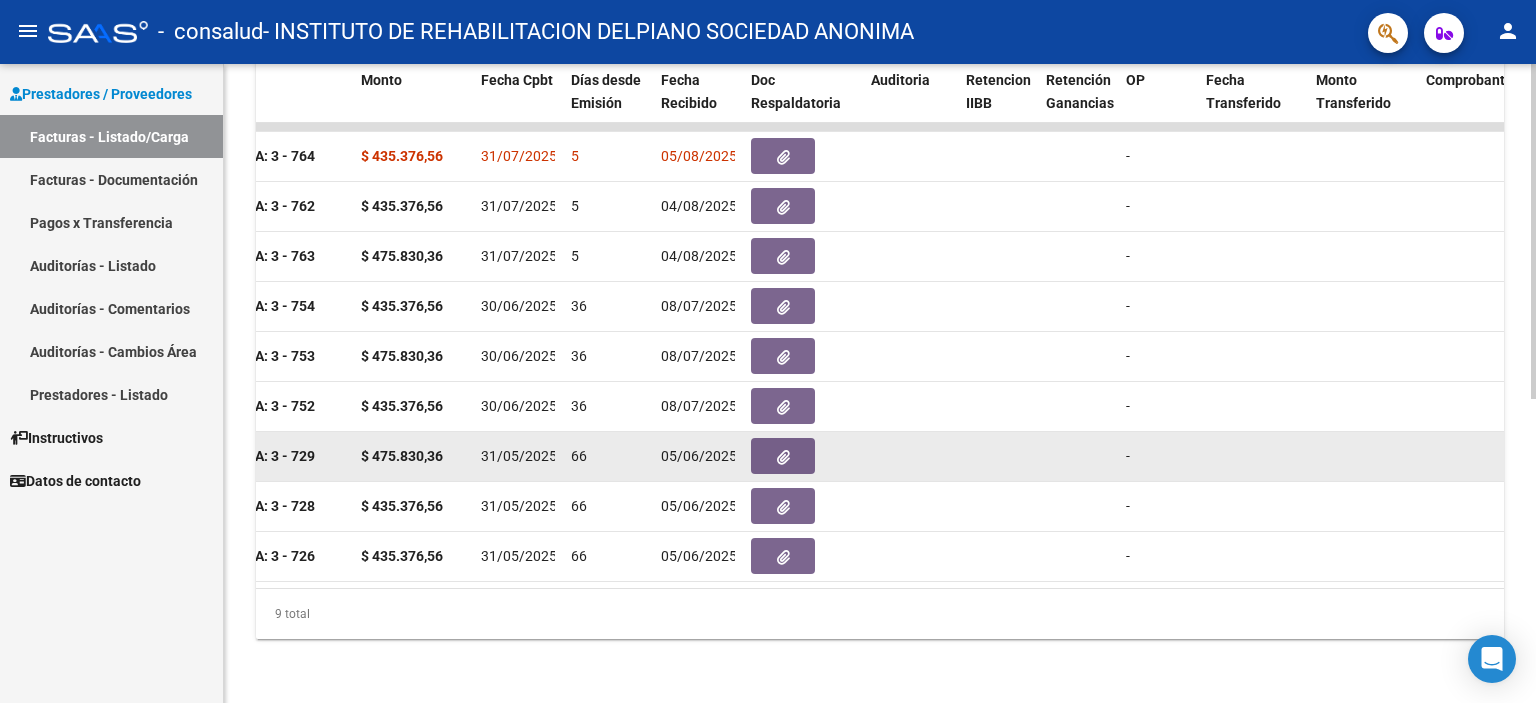 click 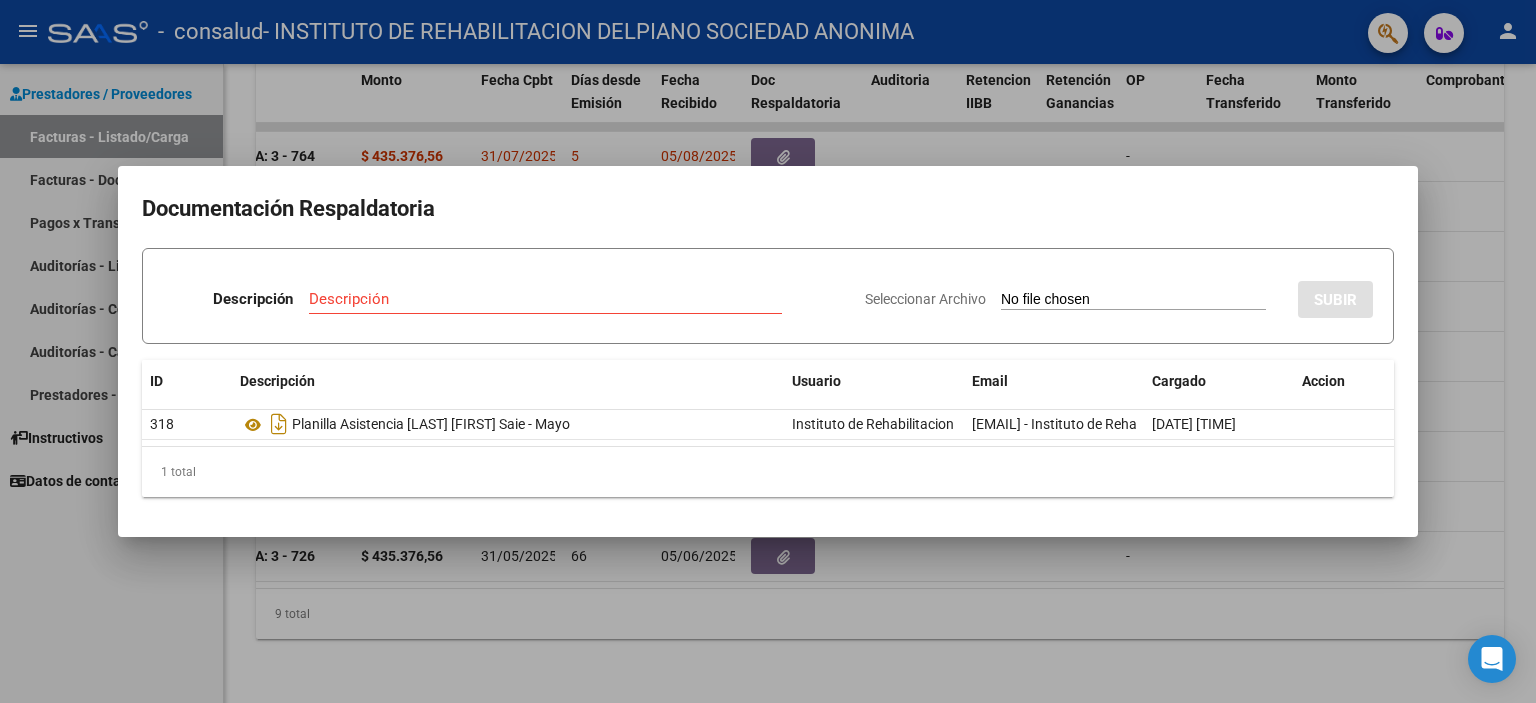 click at bounding box center (768, 351) 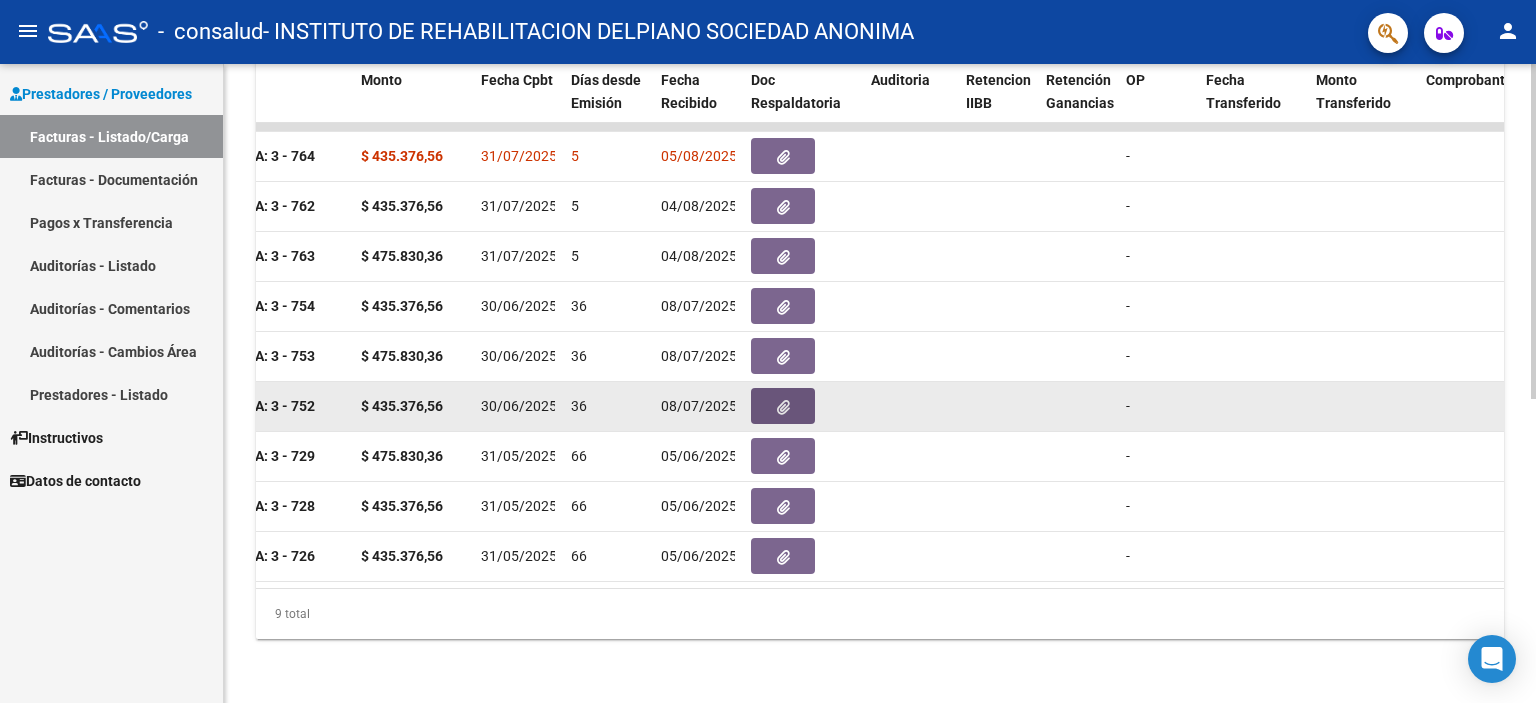 click 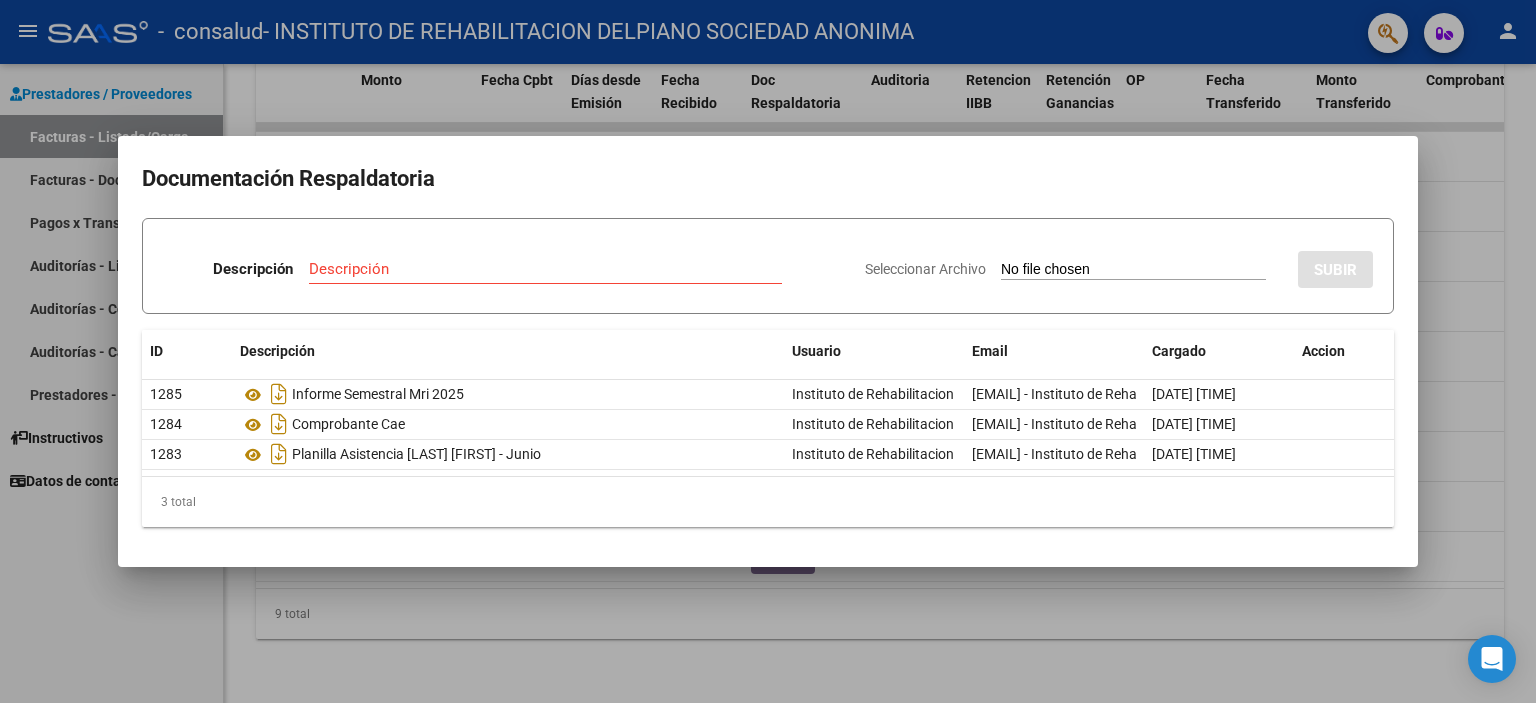 click at bounding box center (768, 351) 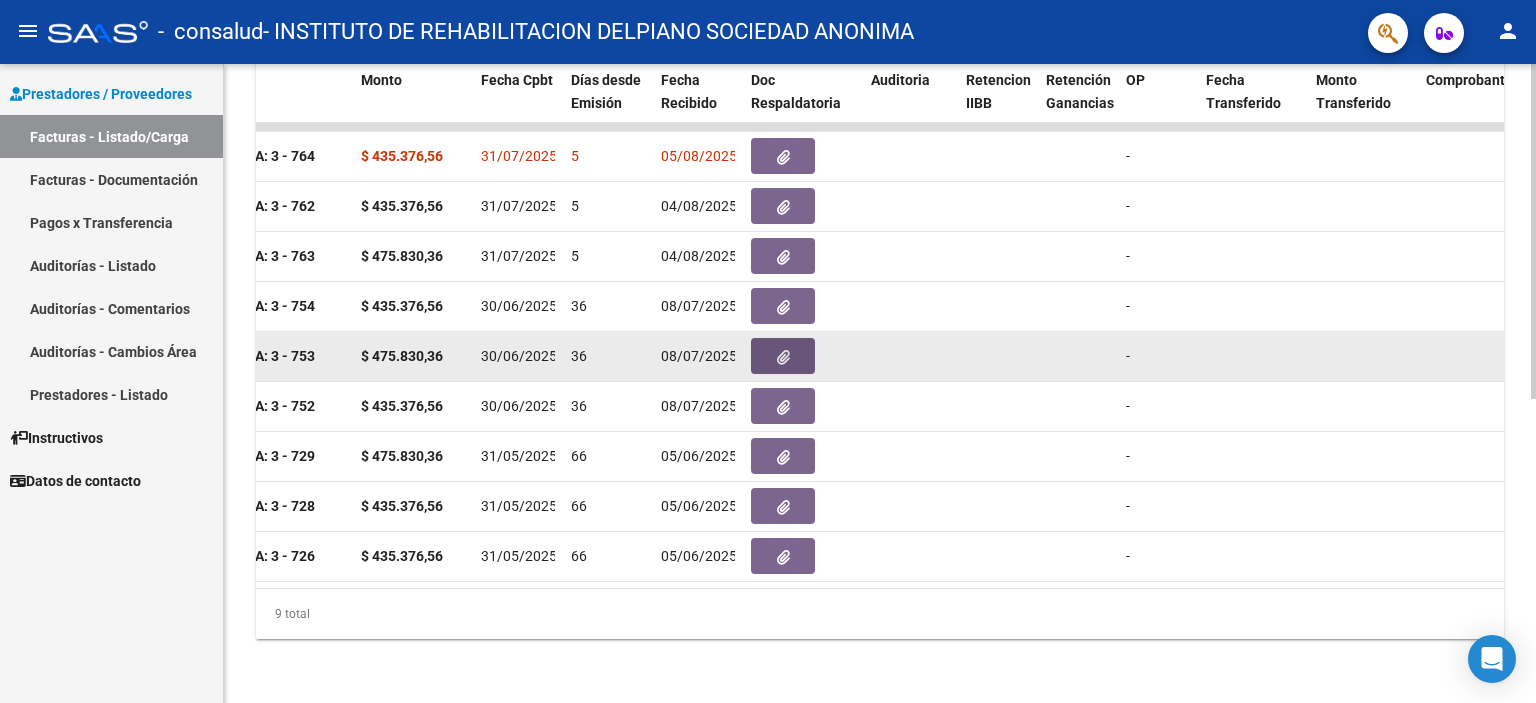 click 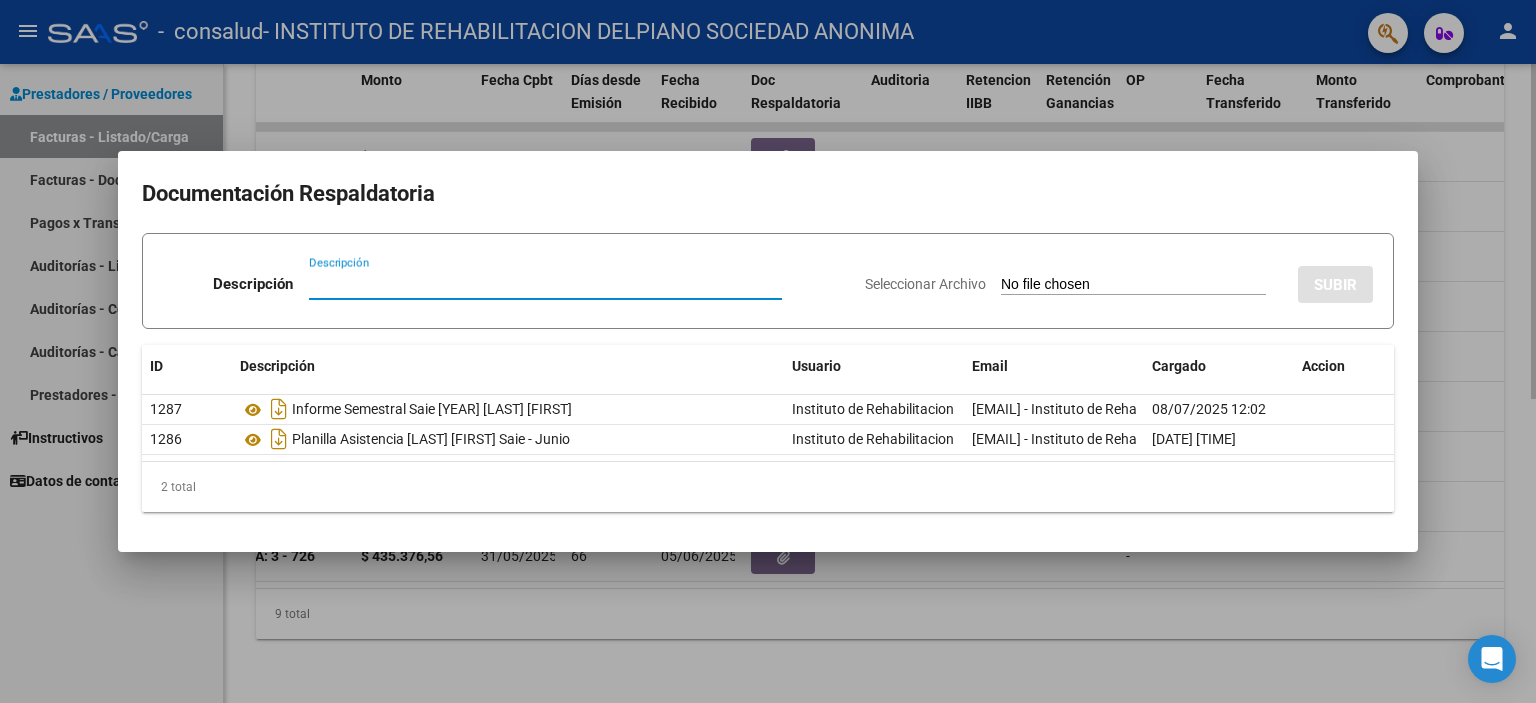 click at bounding box center (768, 351) 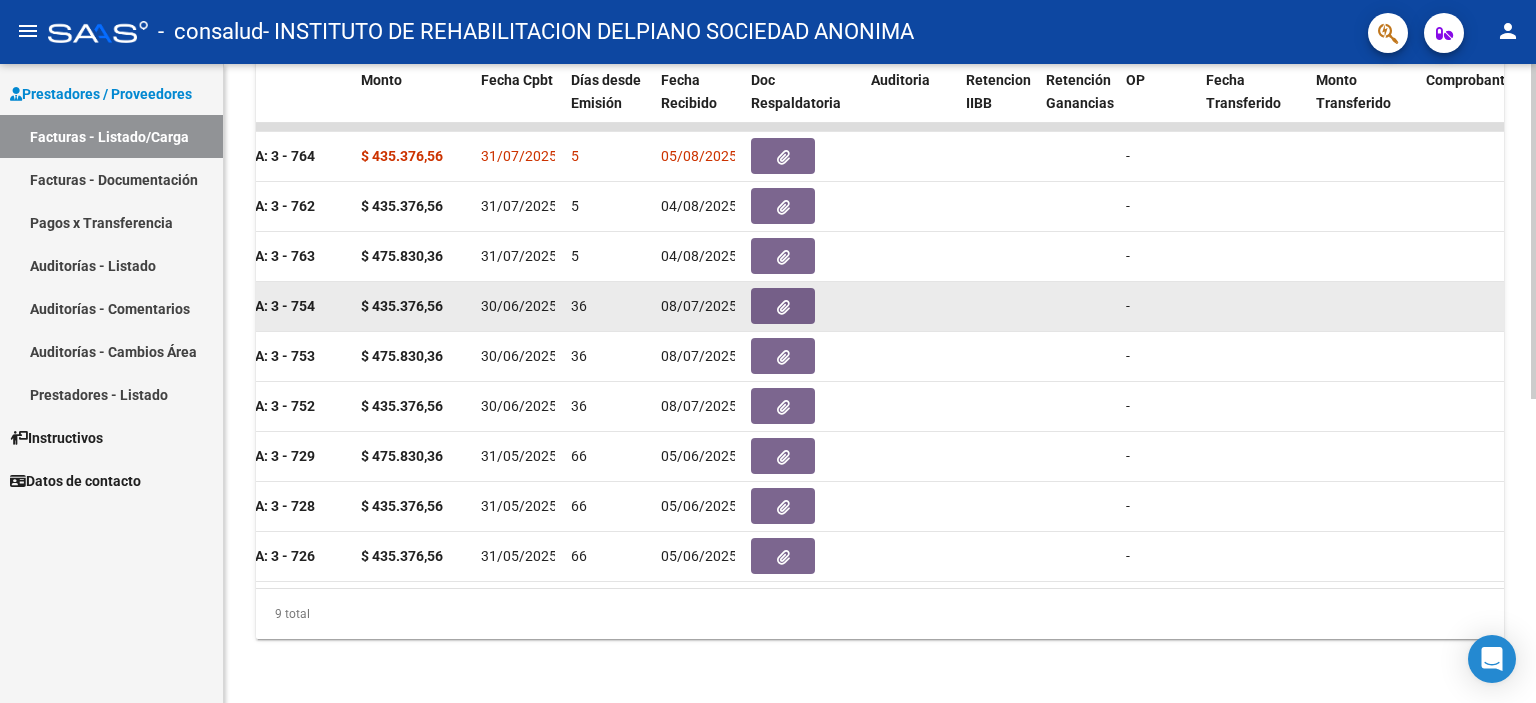click 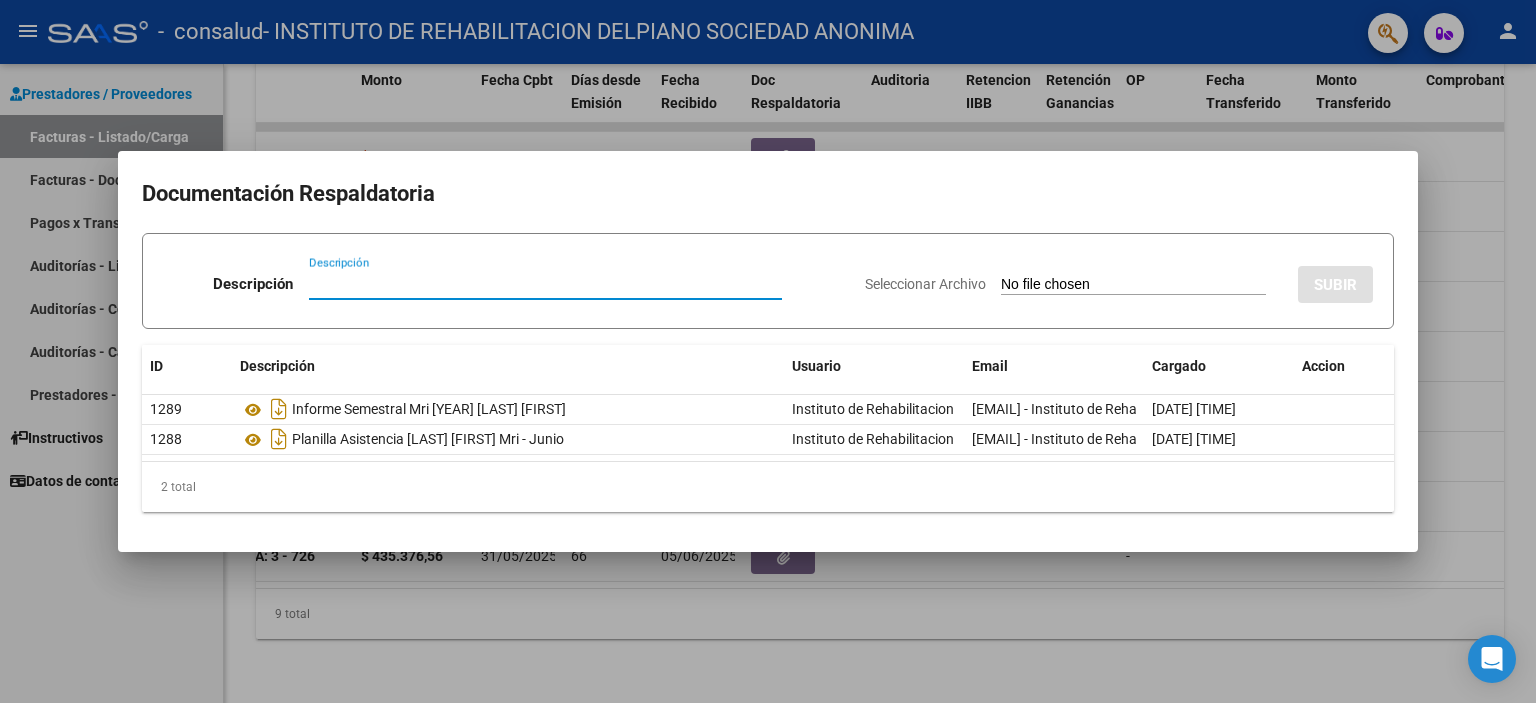click at bounding box center (768, 351) 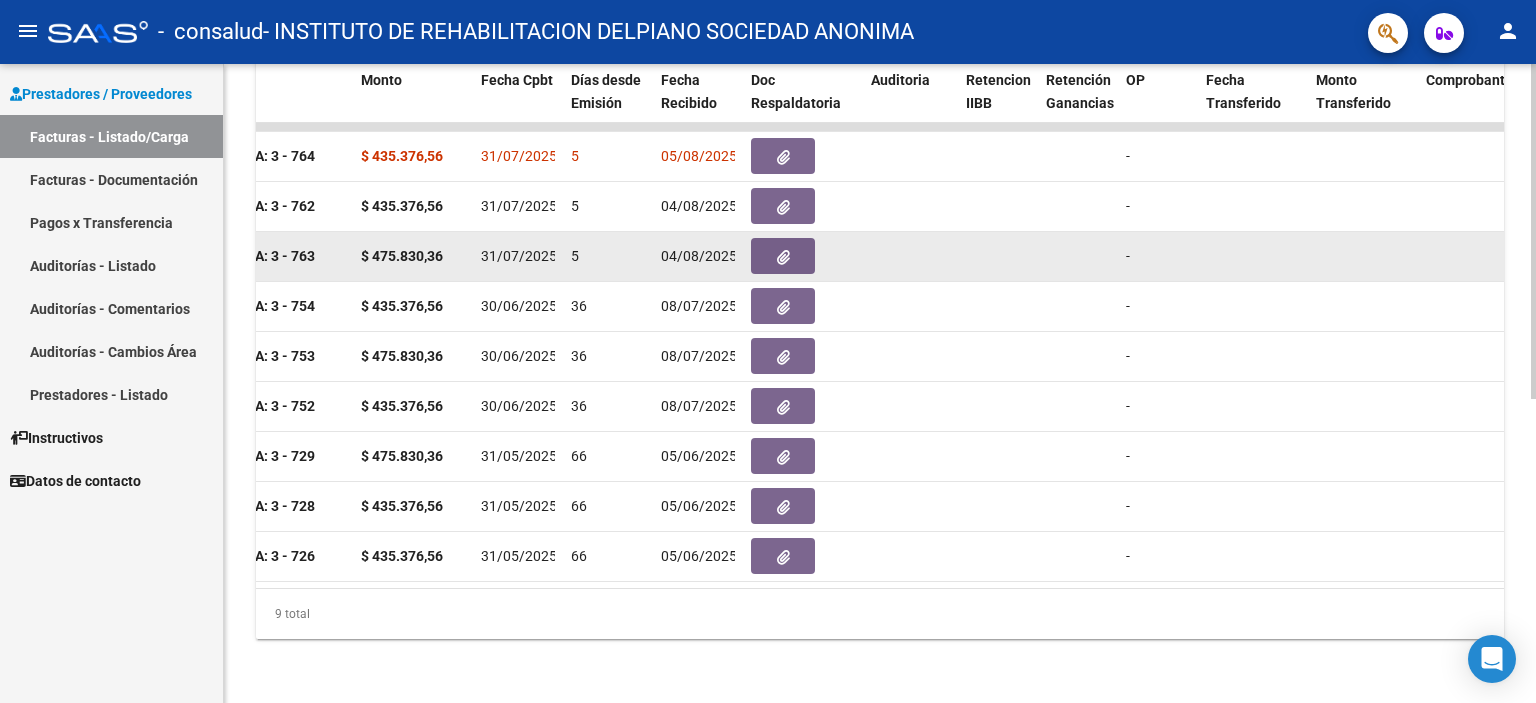 click 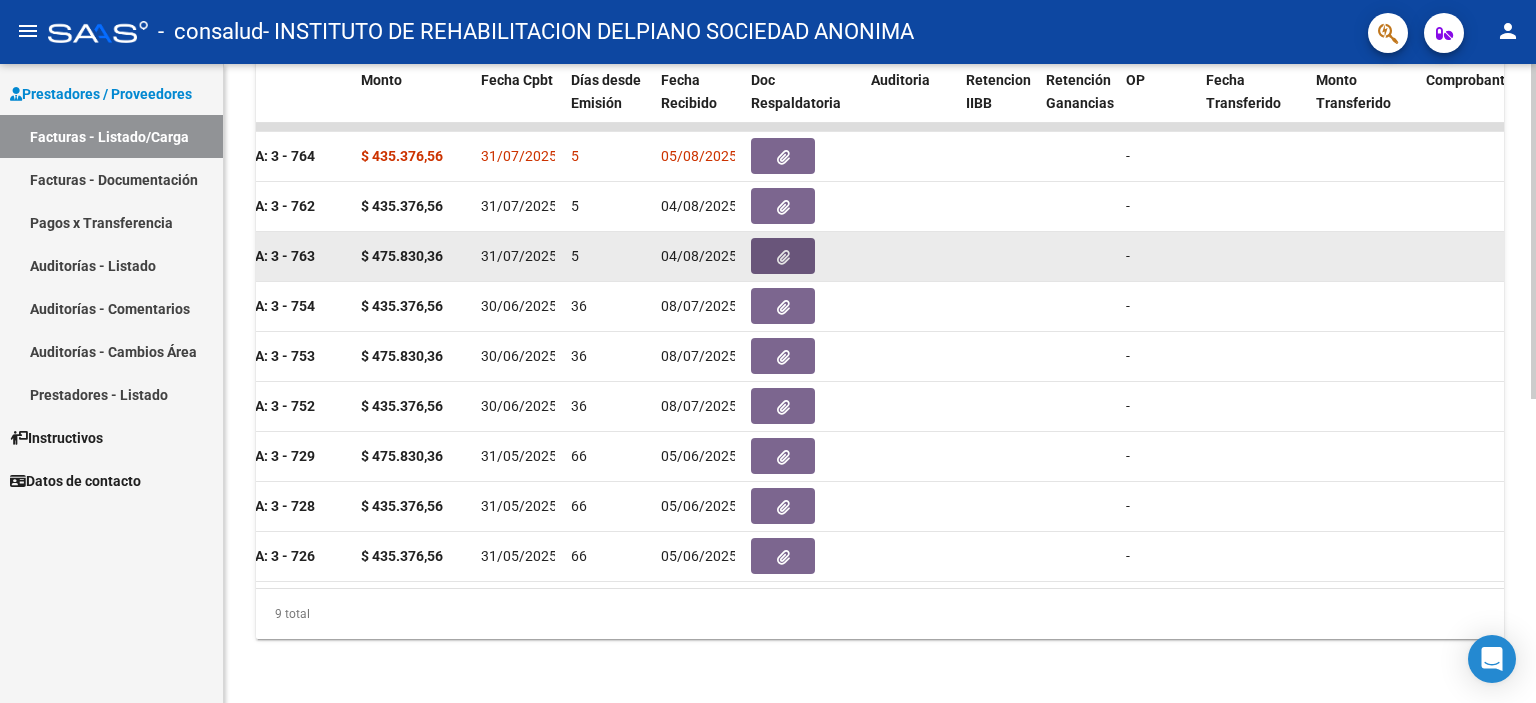 click 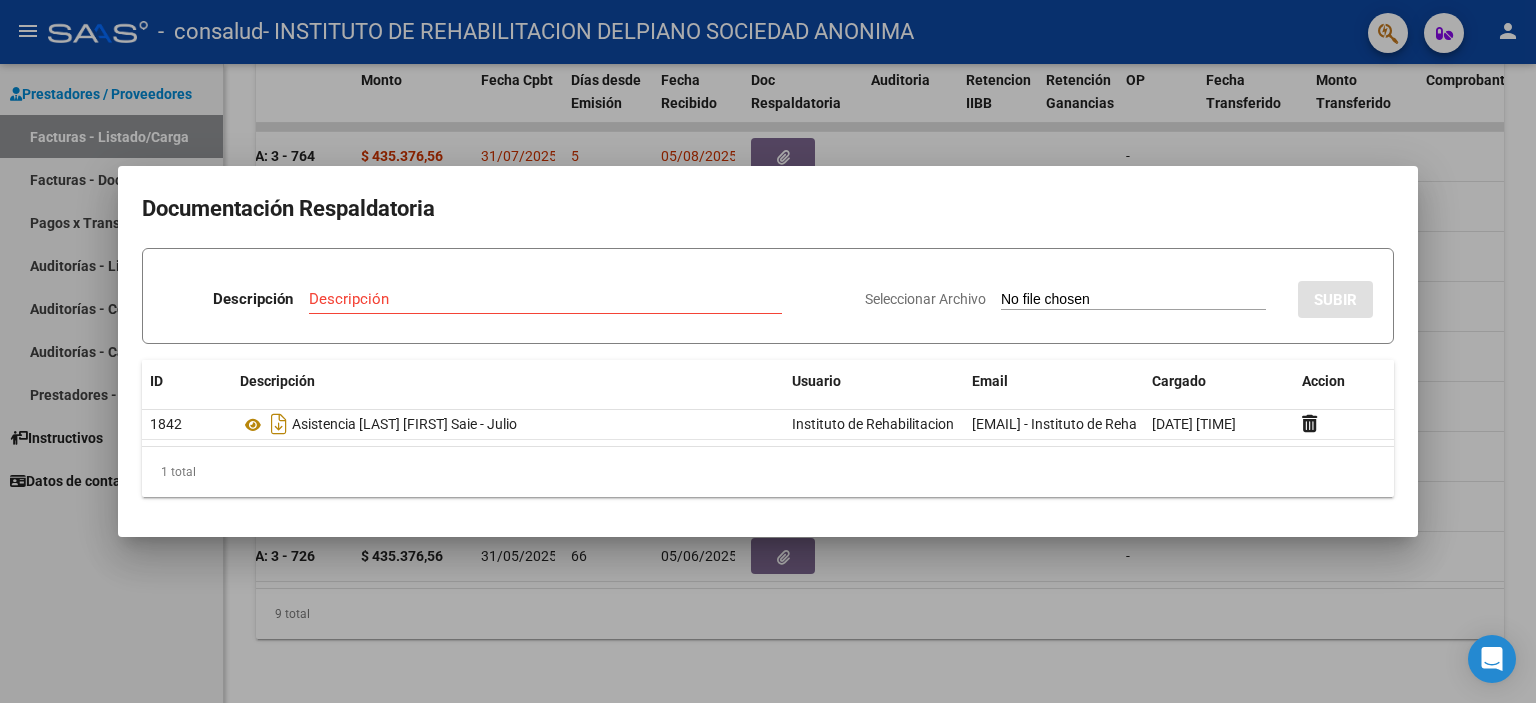 click at bounding box center (768, 351) 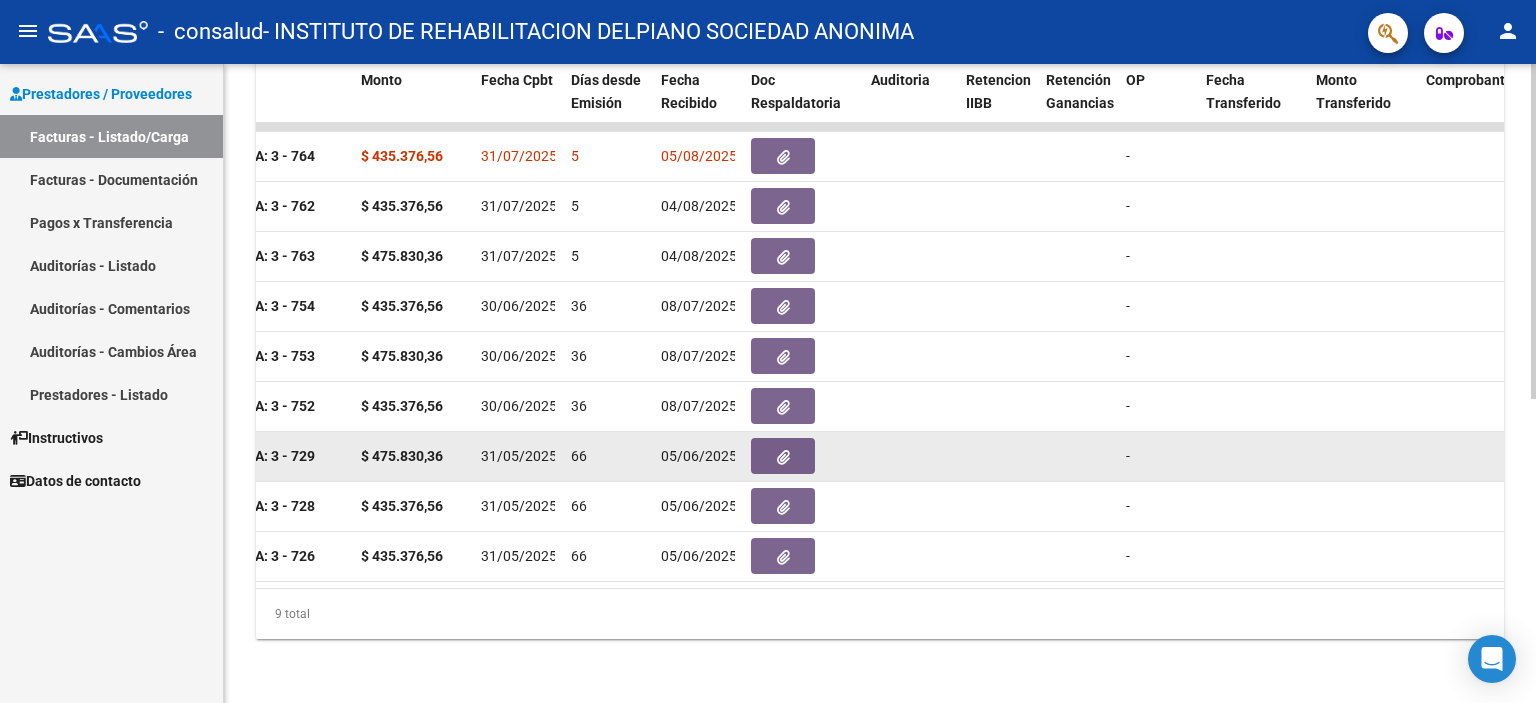 scroll, scrollTop: 480, scrollLeft: 0, axis: vertical 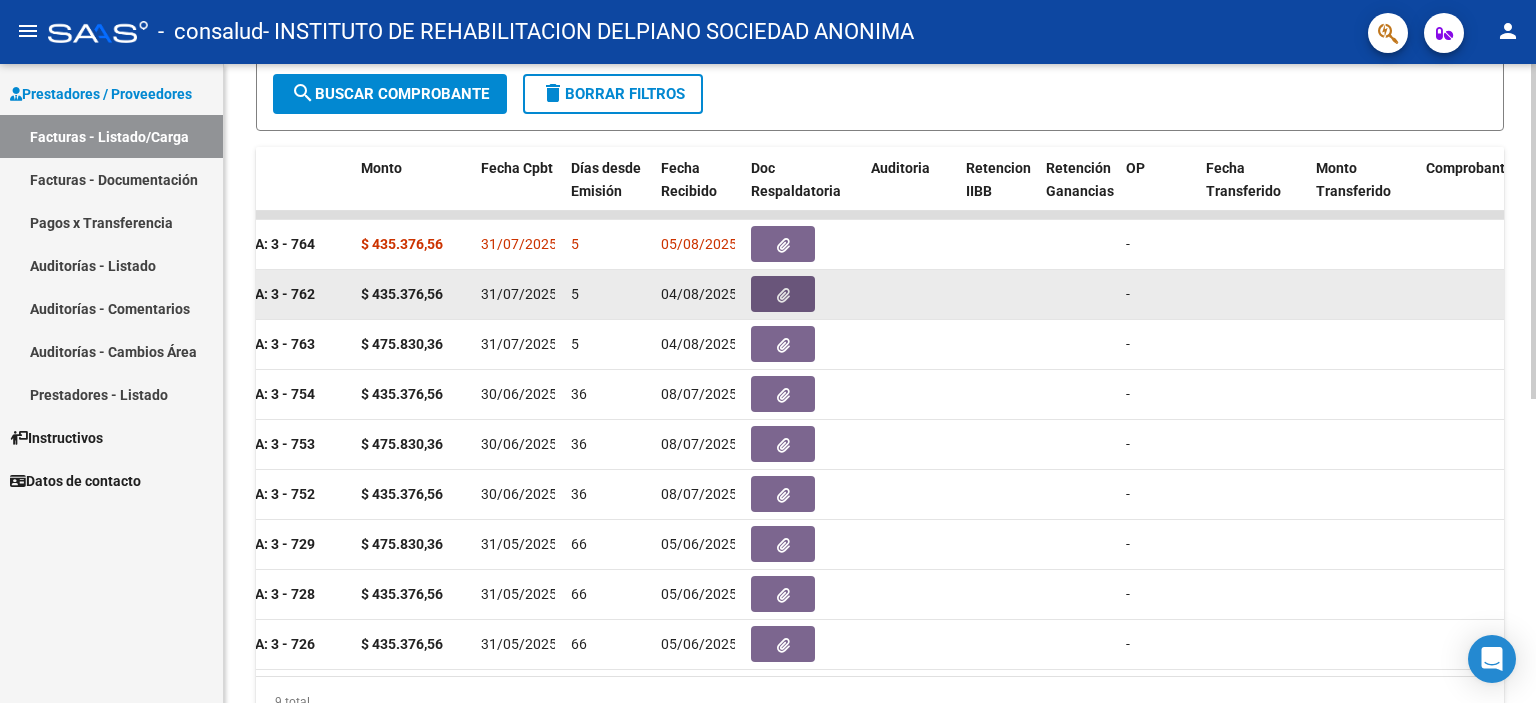 click 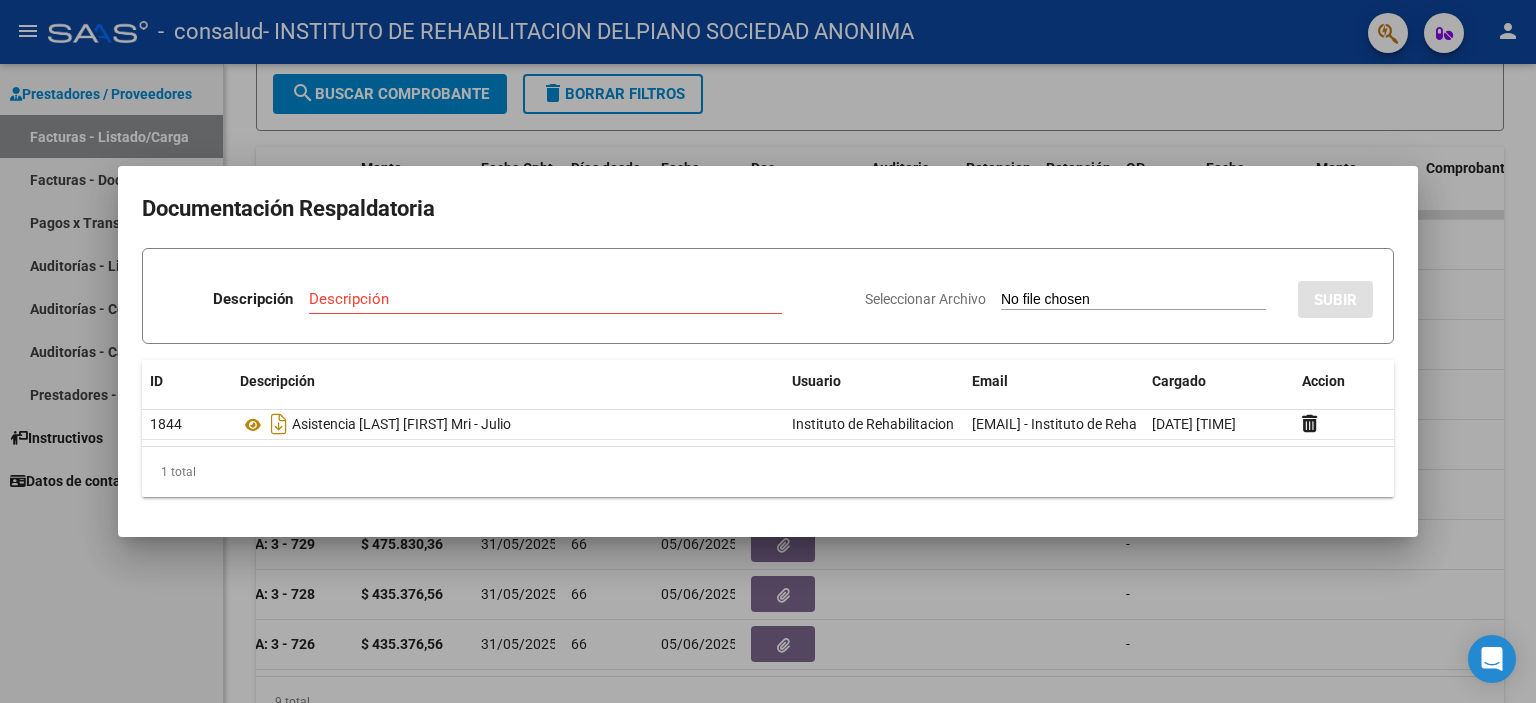 click at bounding box center (768, 351) 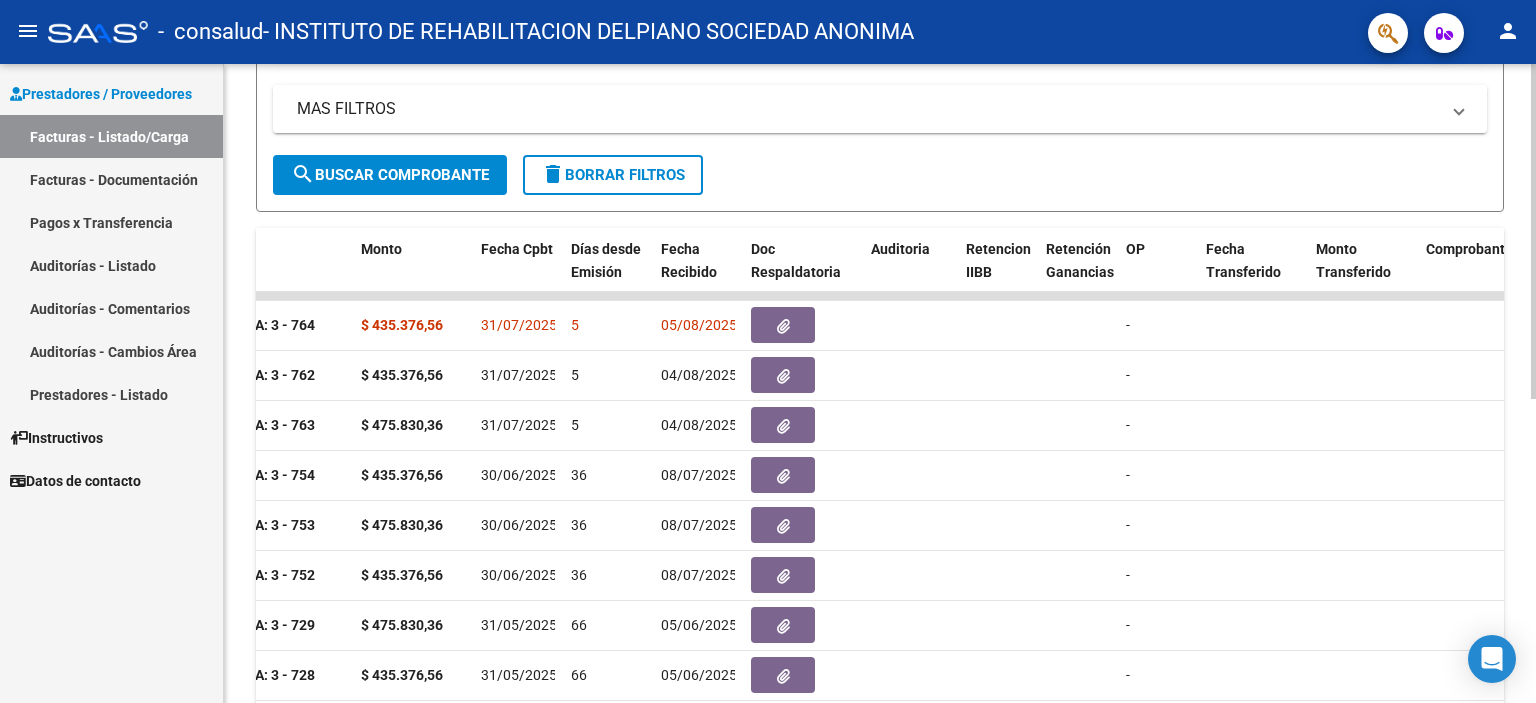 scroll, scrollTop: 580, scrollLeft: 0, axis: vertical 